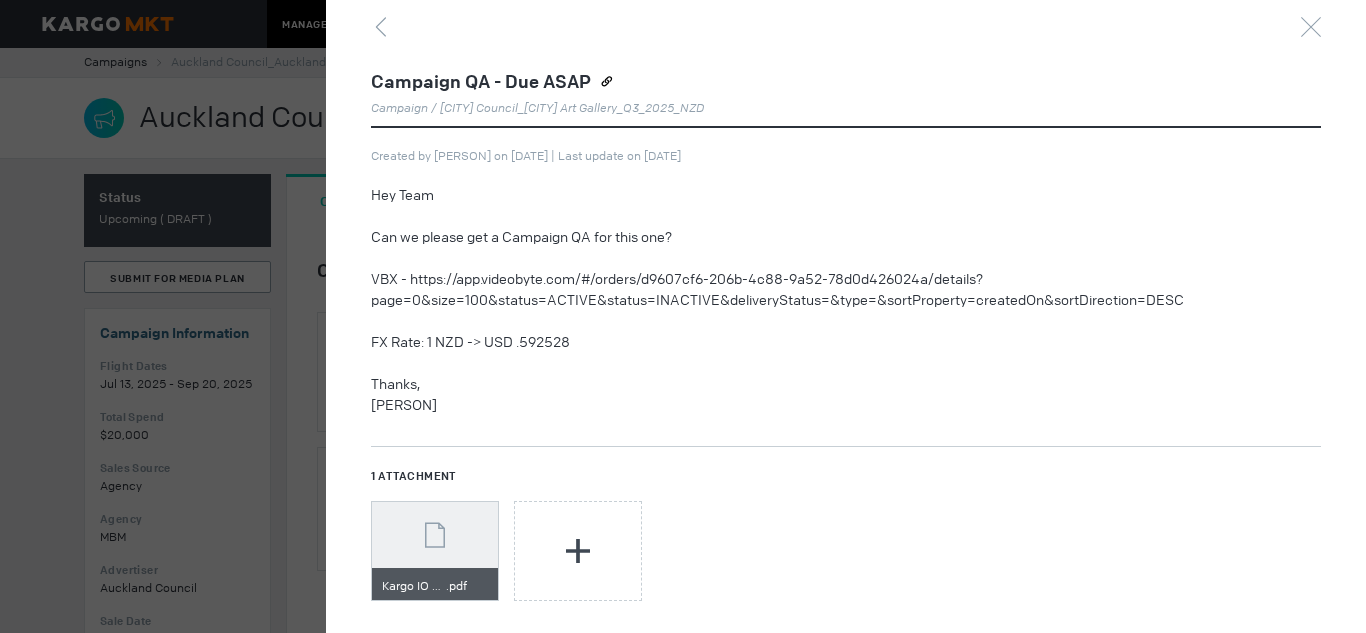 scroll, scrollTop: 0, scrollLeft: 0, axis: both 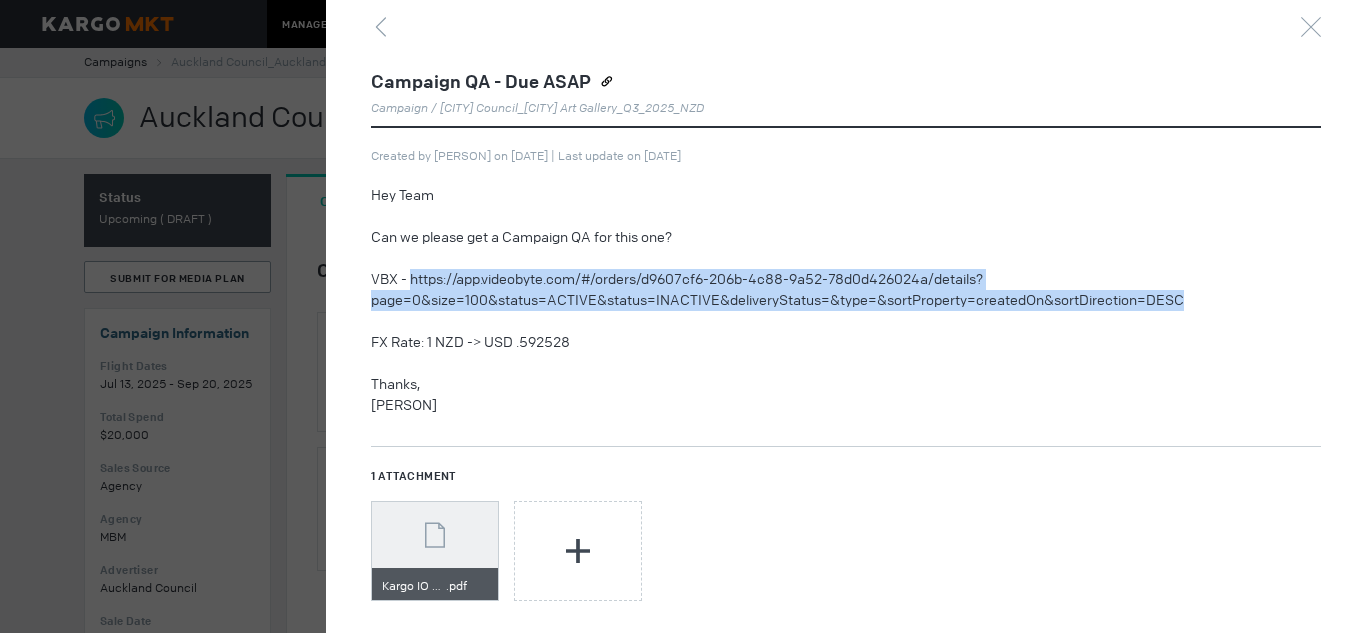 drag, startPoint x: 1208, startPoint y: 303, endPoint x: 413, endPoint y: 285, distance: 795.20374 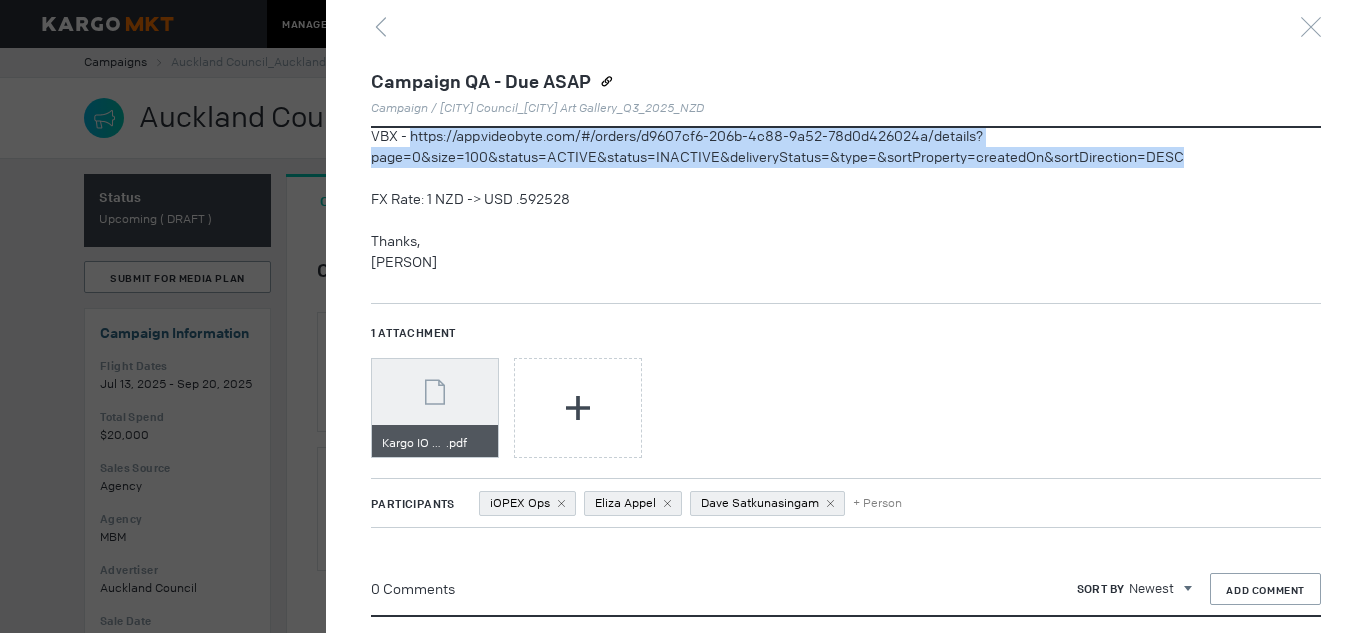 drag, startPoint x: 1252, startPoint y: 582, endPoint x: 1238, endPoint y: 553, distance: 32.202484 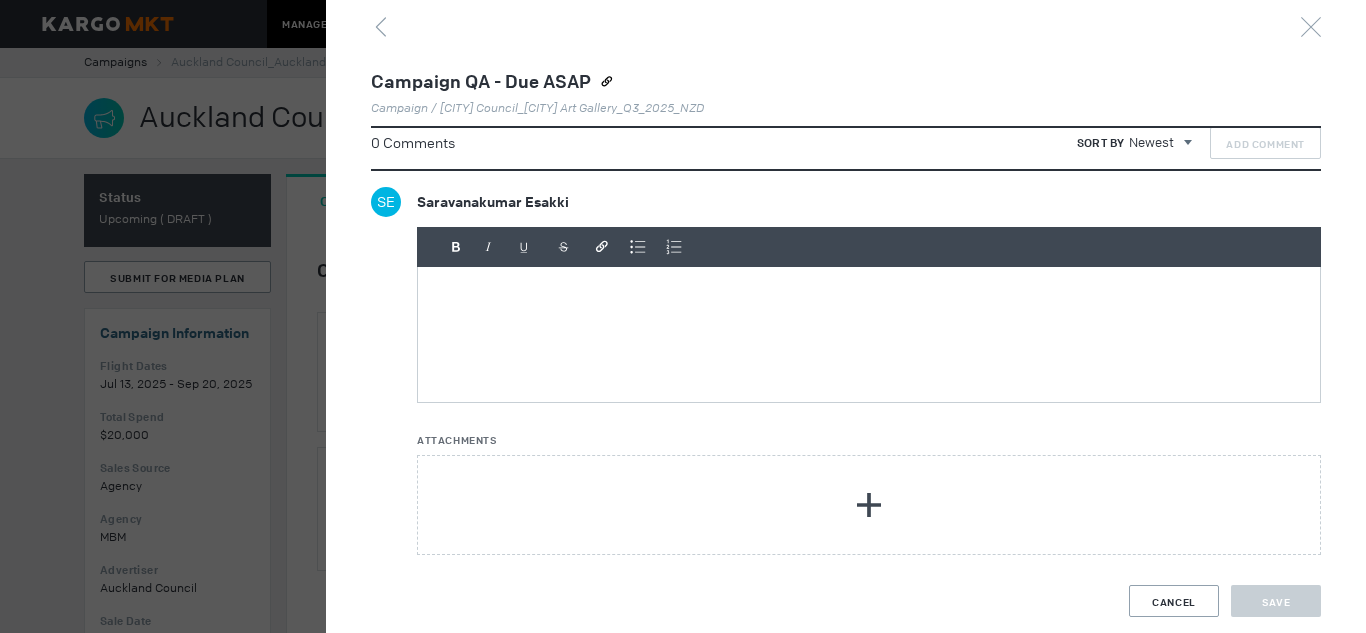 scroll, scrollTop: 610, scrollLeft: 0, axis: vertical 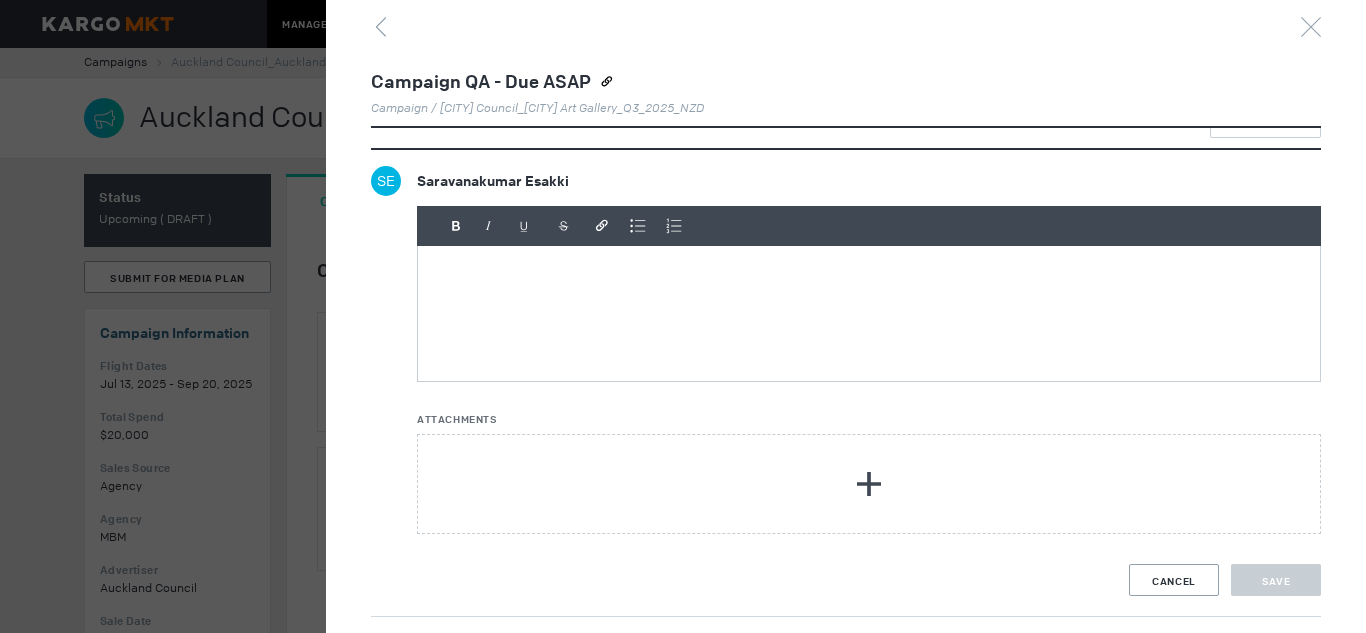 click at bounding box center [869, 313] 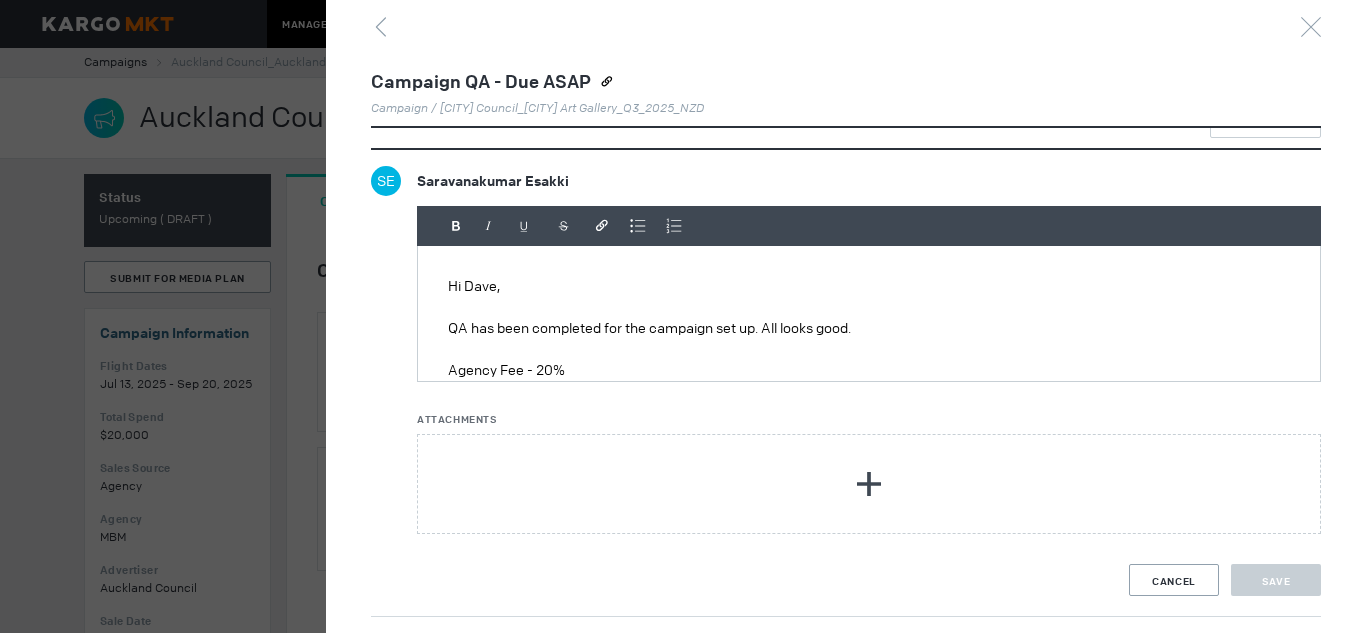 scroll, scrollTop: 504, scrollLeft: 0, axis: vertical 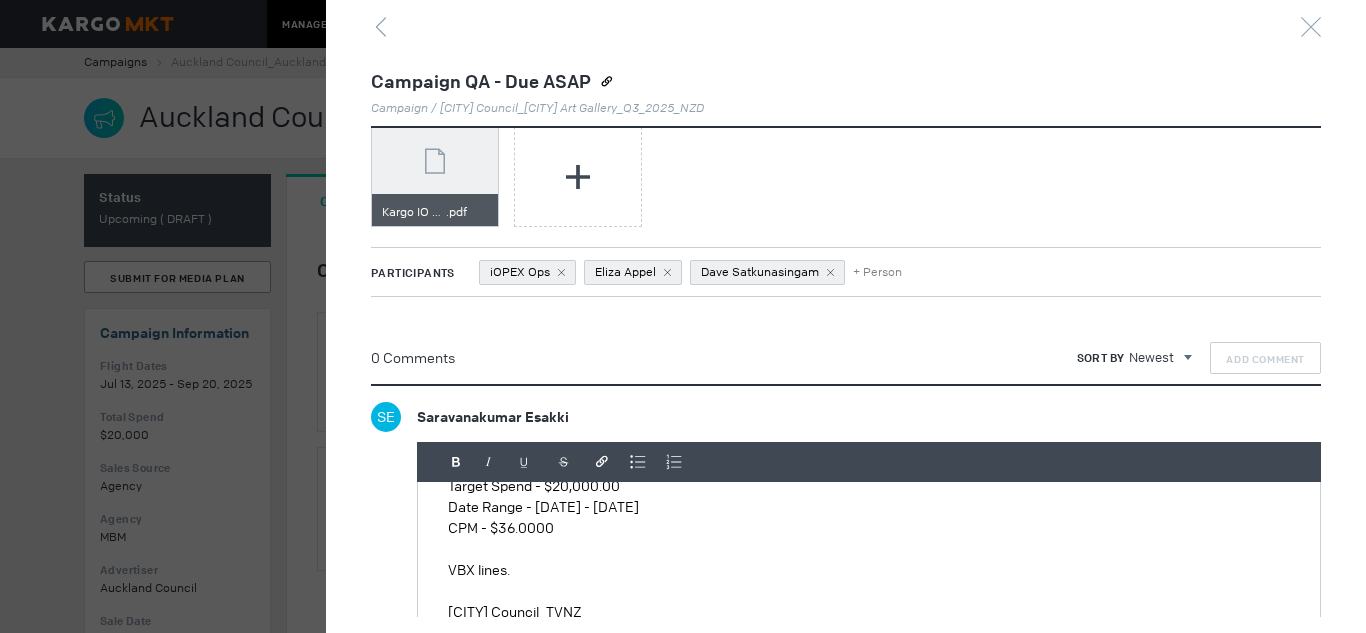 click on "Auckland Council_TVNZ" at bounding box center (869, 612) 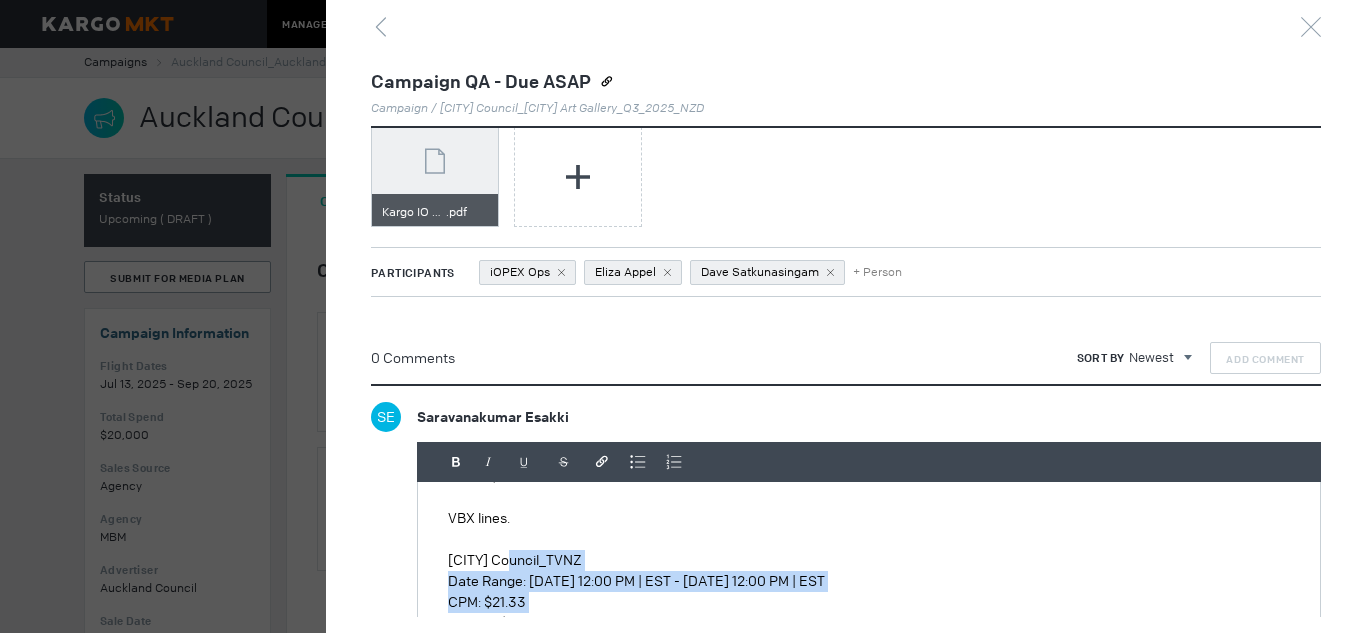 click on "CPM: $21.33" at bounding box center [869, 602] 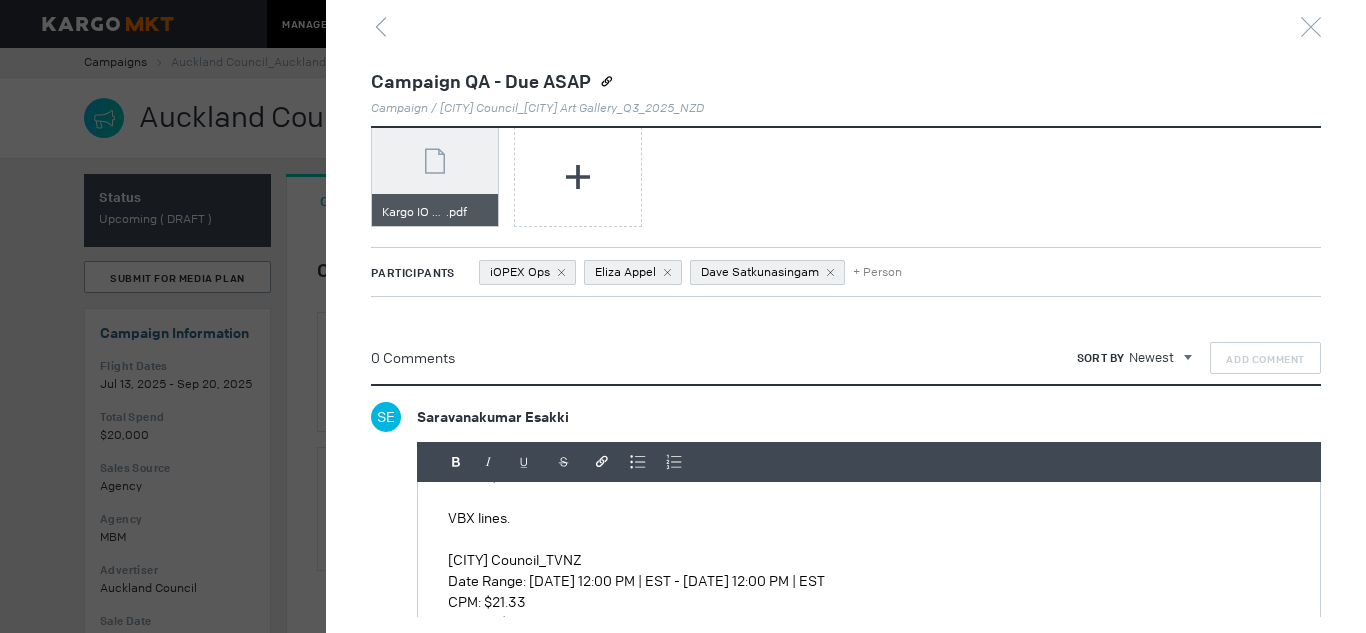 click on "Auckland Council_TVNZ" at bounding box center (869, 560) 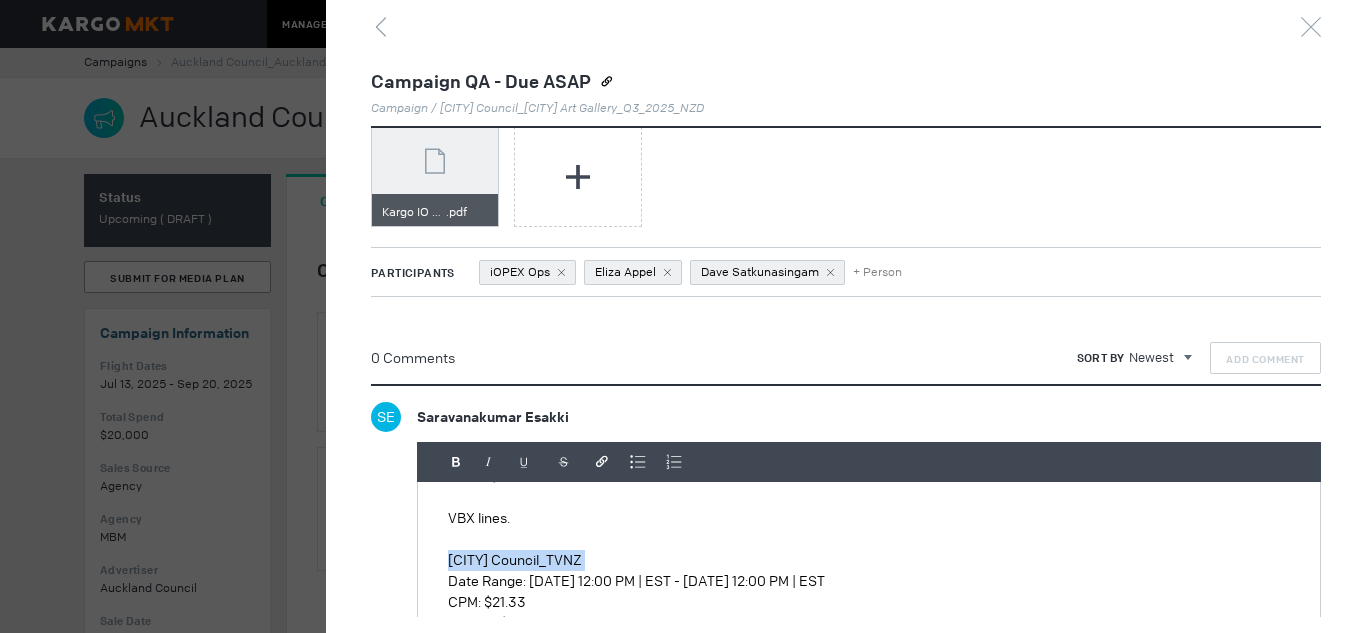 click on "Auckland Council_TVNZ" at bounding box center (869, 560) 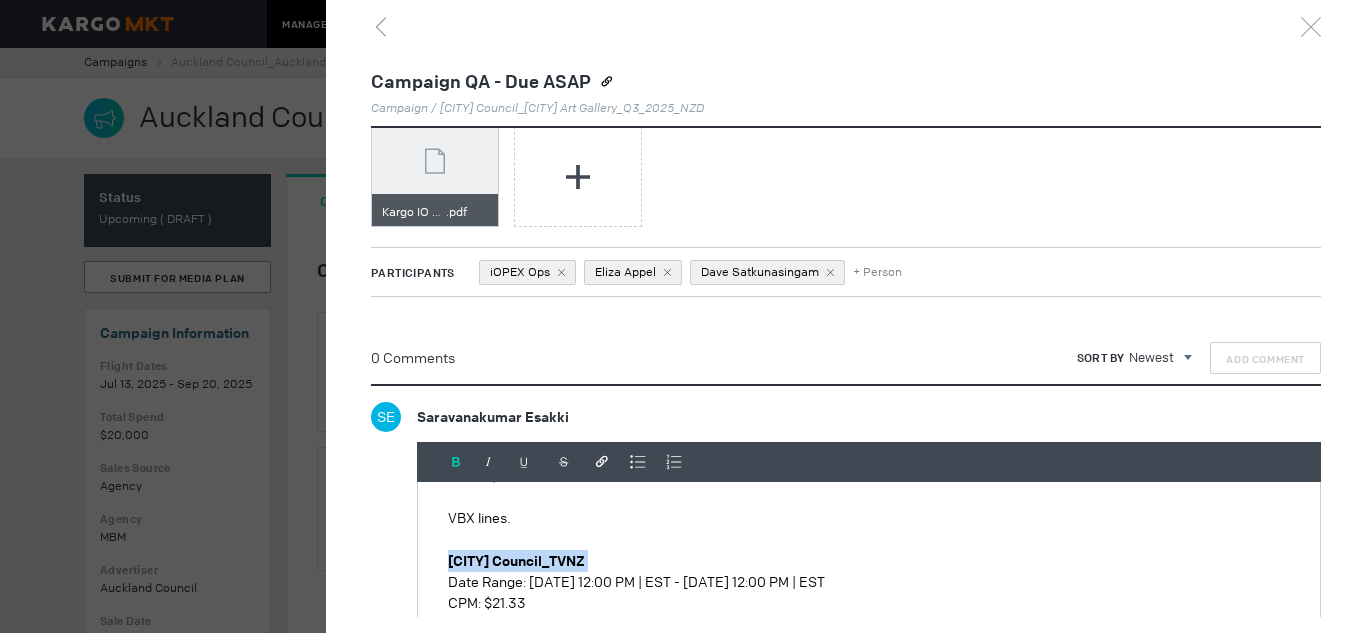 scroll, scrollTop: 356, scrollLeft: 0, axis: vertical 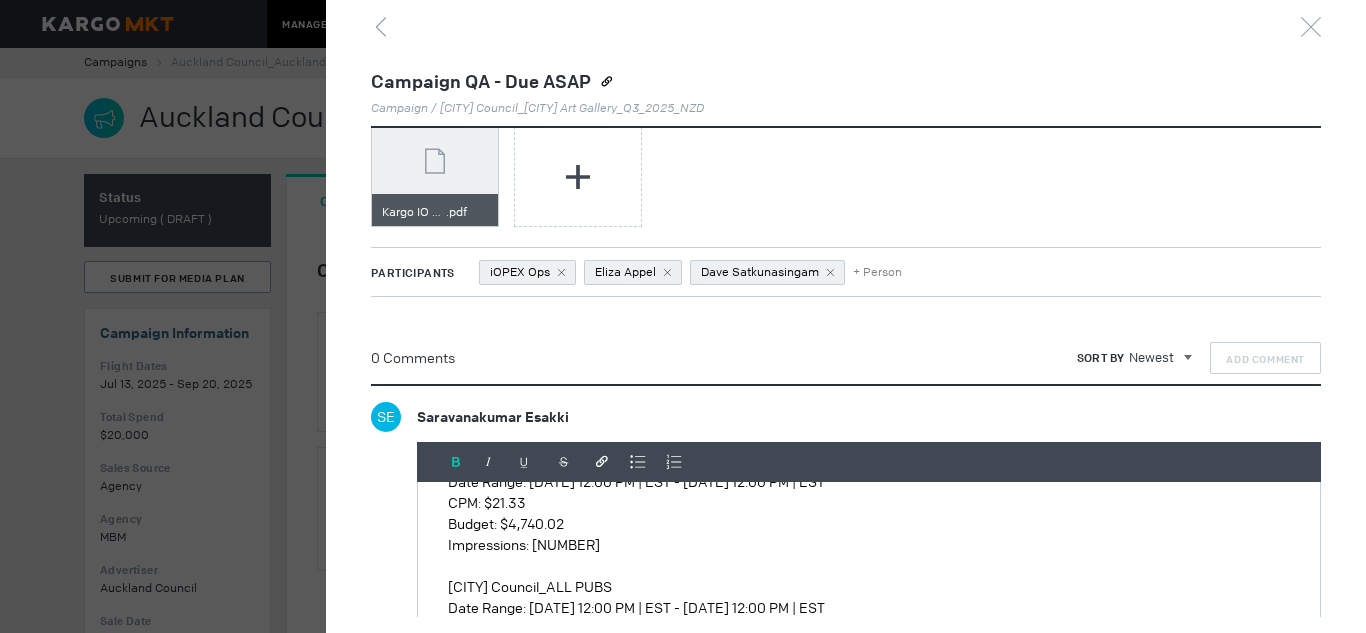 click on "Auckland Council_ALL PUBS" at bounding box center [869, 587] 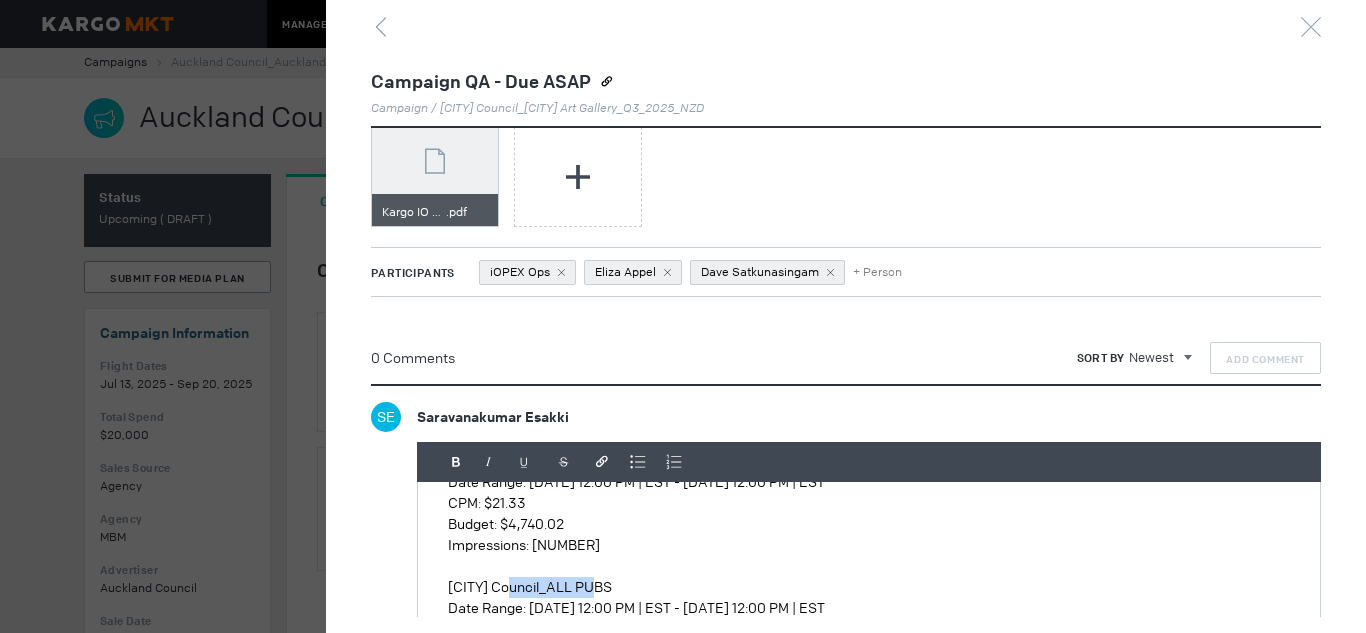 click on "Auckland Council_ALL PUBS" at bounding box center [869, 587] 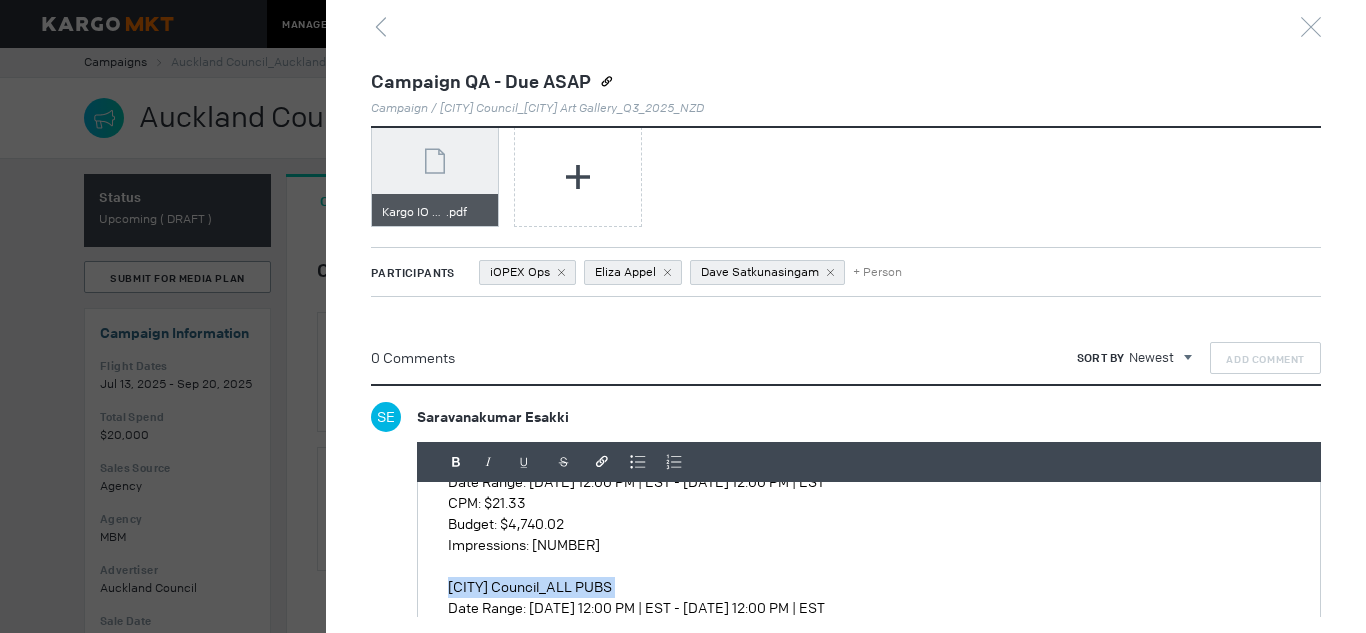 click on "Auckland Council_ALL PUBS" at bounding box center (869, 587) 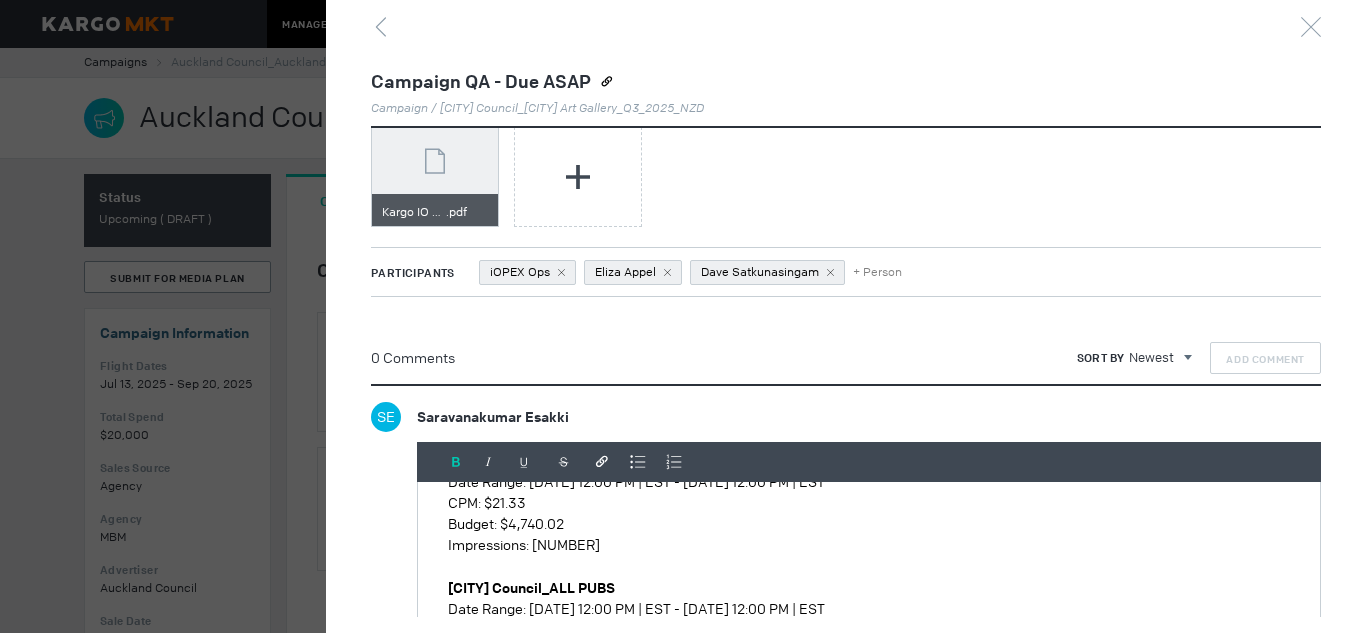 click at bounding box center (869, 566) 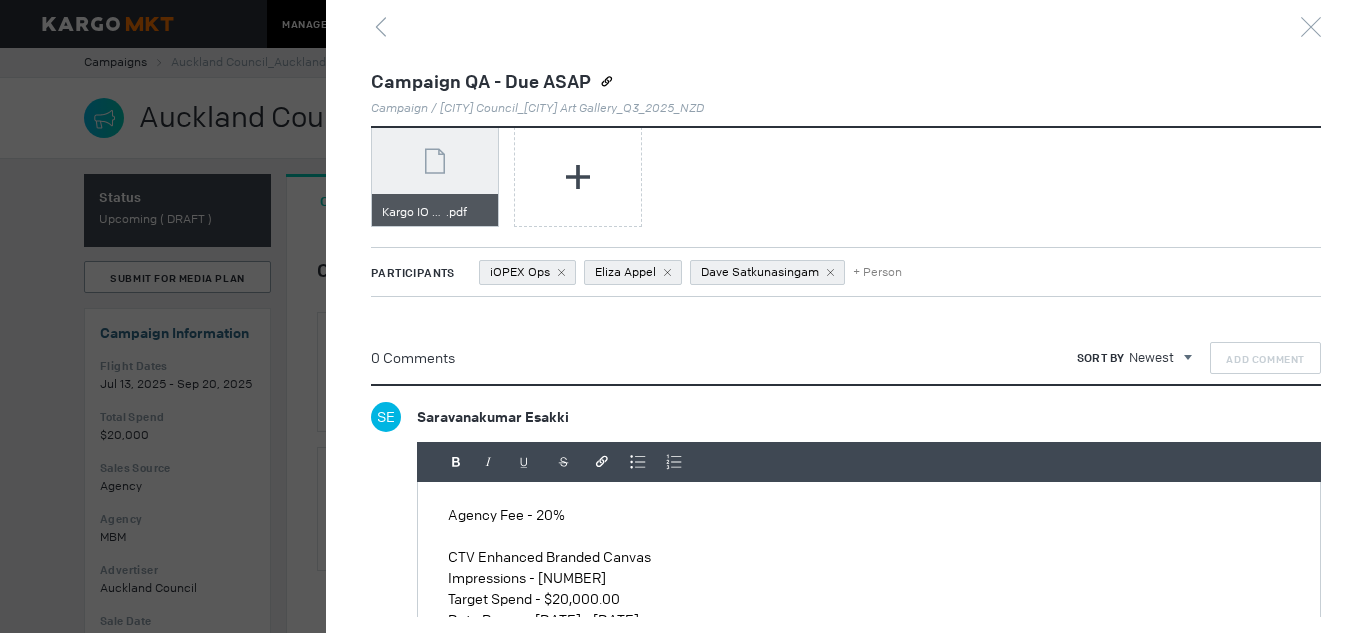scroll, scrollTop: 56, scrollLeft: 0, axis: vertical 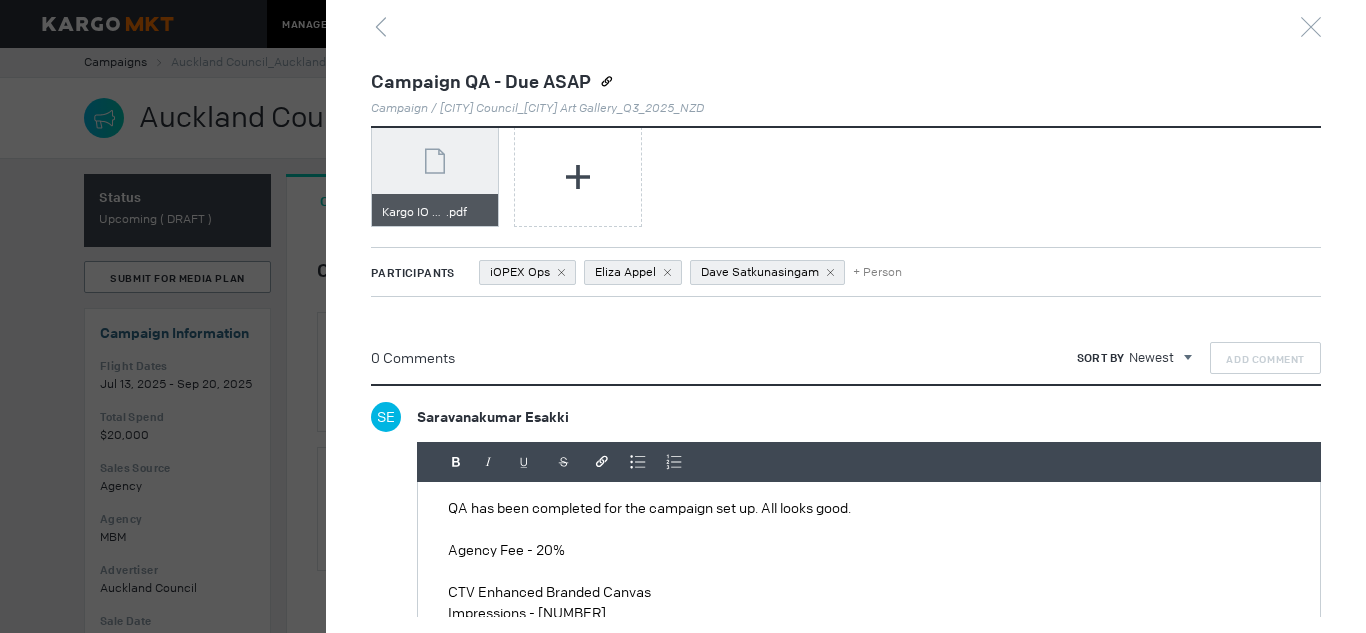 click at bounding box center (869, 571) 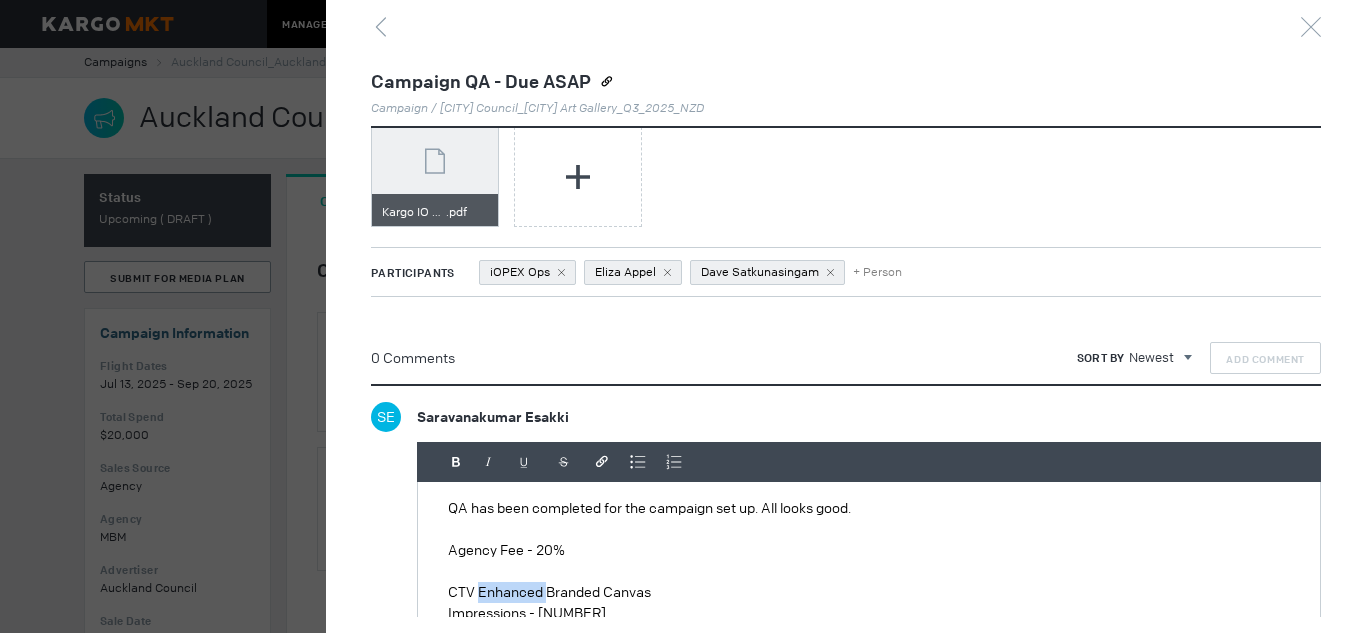 click on "CTV Enhanced Branded Canvas" at bounding box center [869, 592] 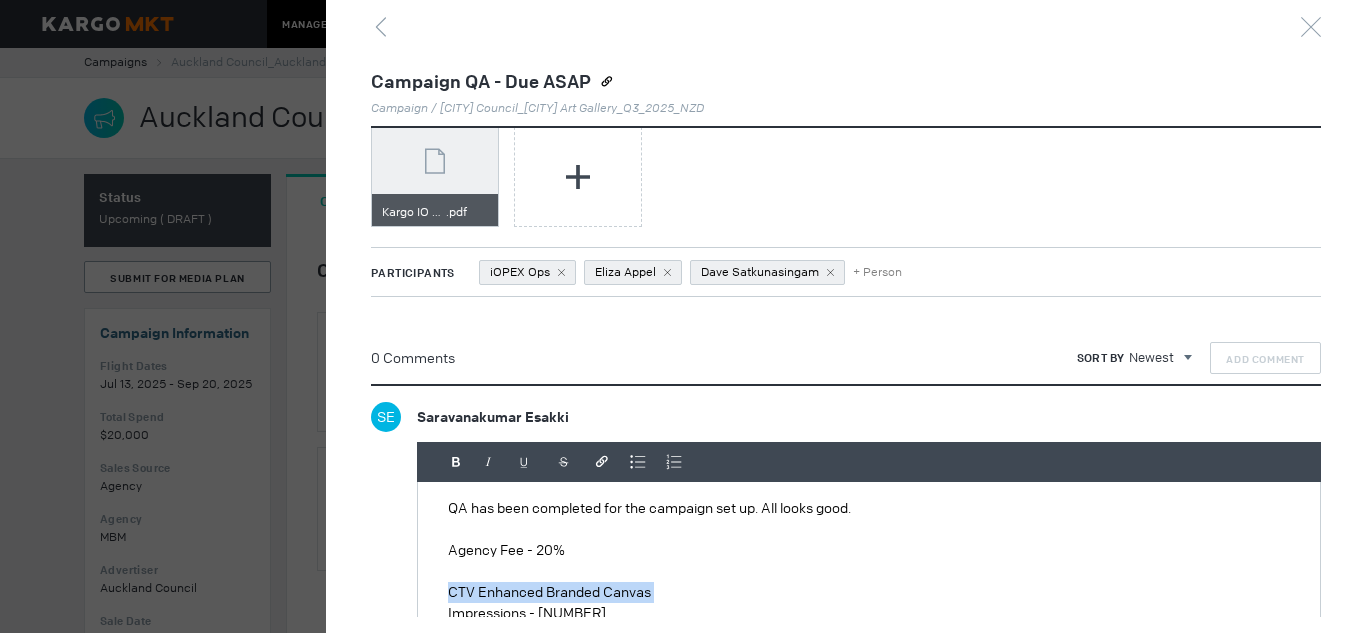 click on "CTV Enhanced Branded Canvas" at bounding box center (869, 592) 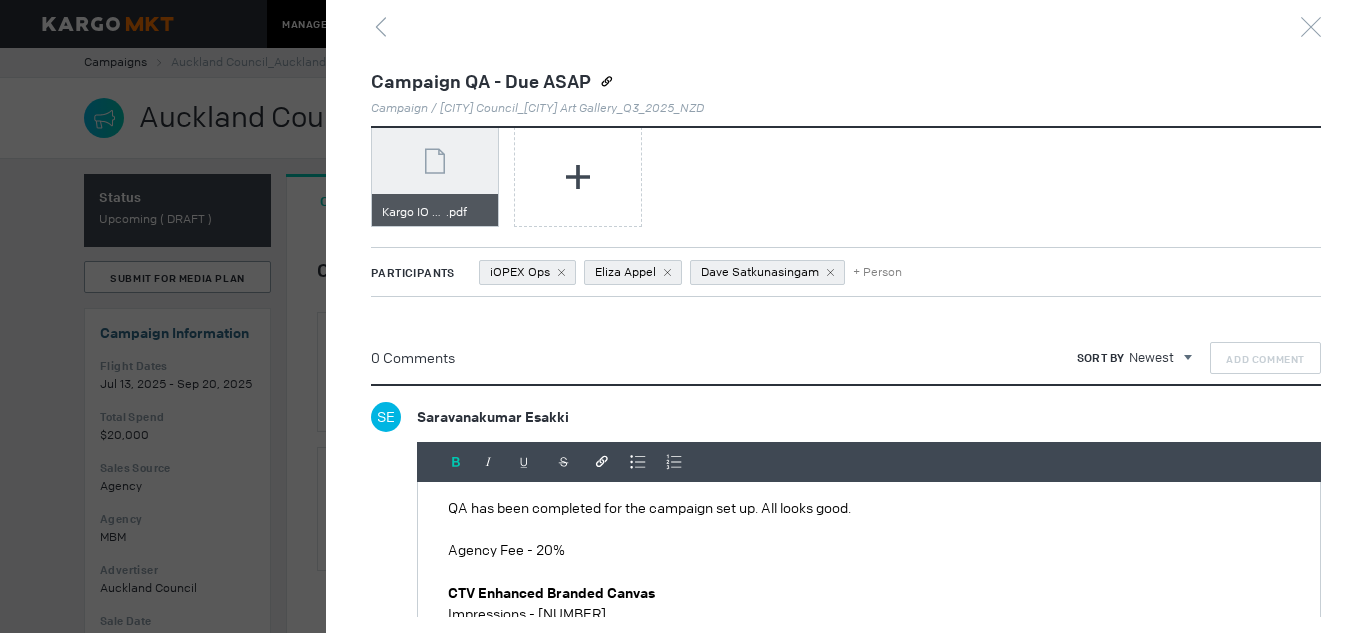 click at bounding box center [869, 571] 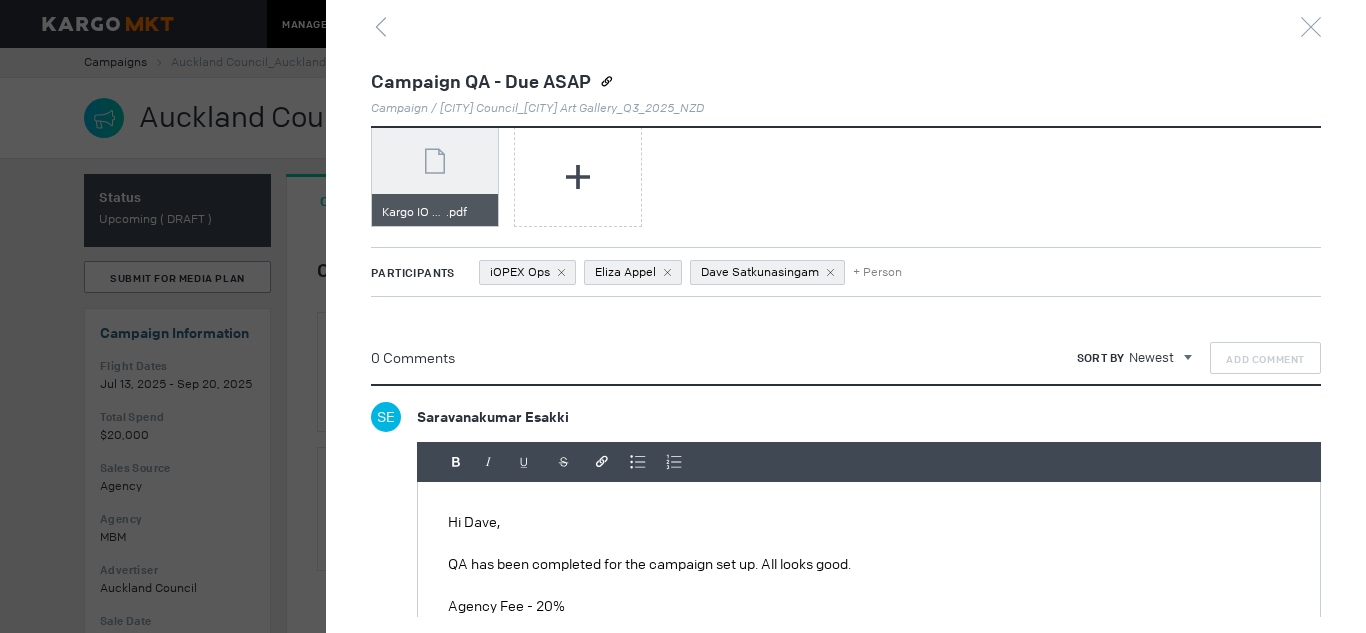 scroll, scrollTop: 100, scrollLeft: 0, axis: vertical 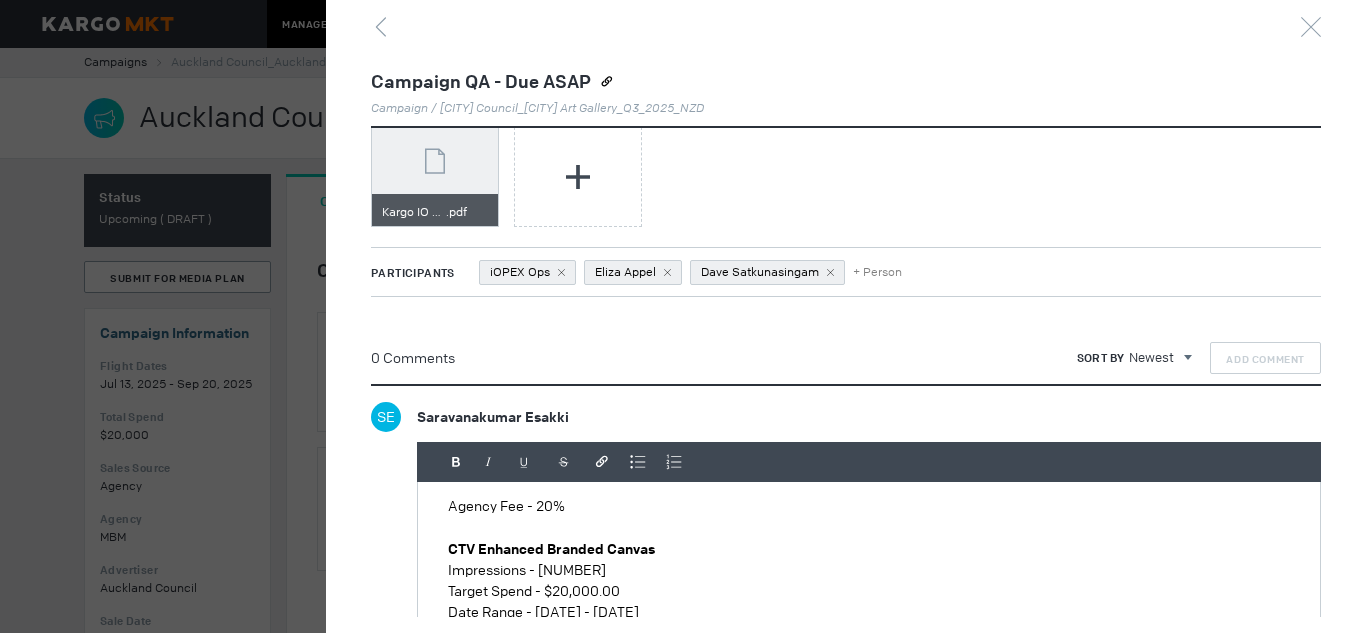 click on "Agency Fee - 20%" at bounding box center [869, 506] 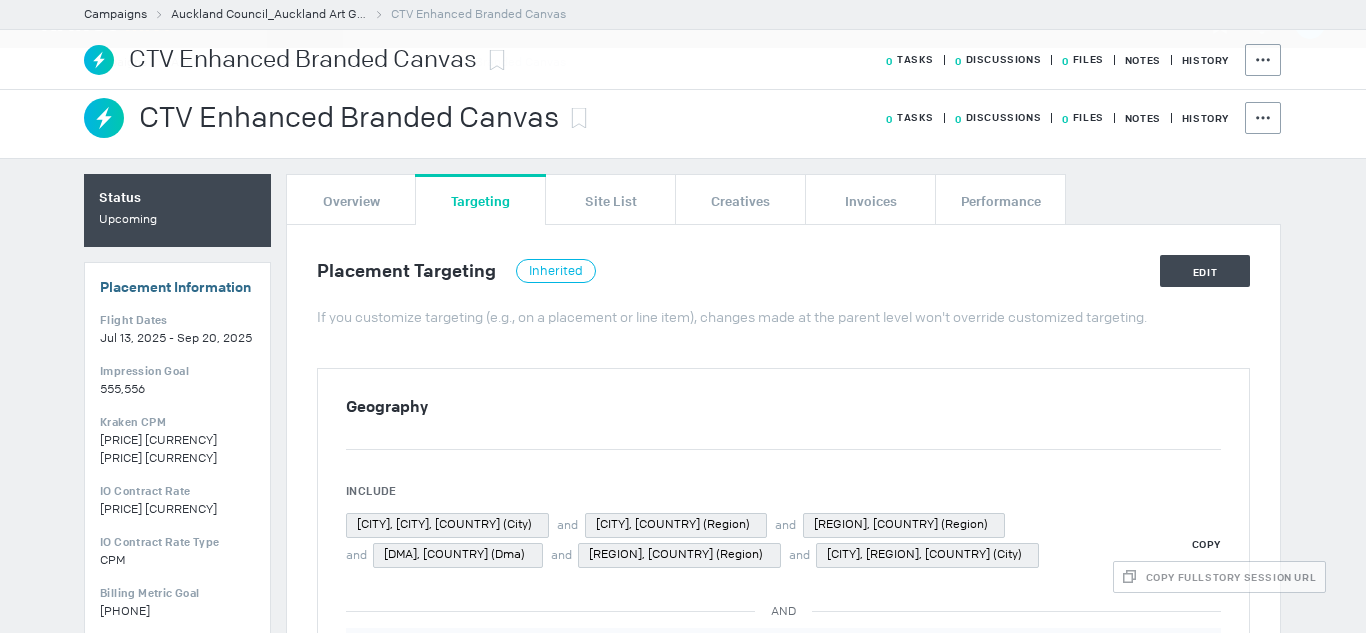 scroll, scrollTop: 0, scrollLeft: 0, axis: both 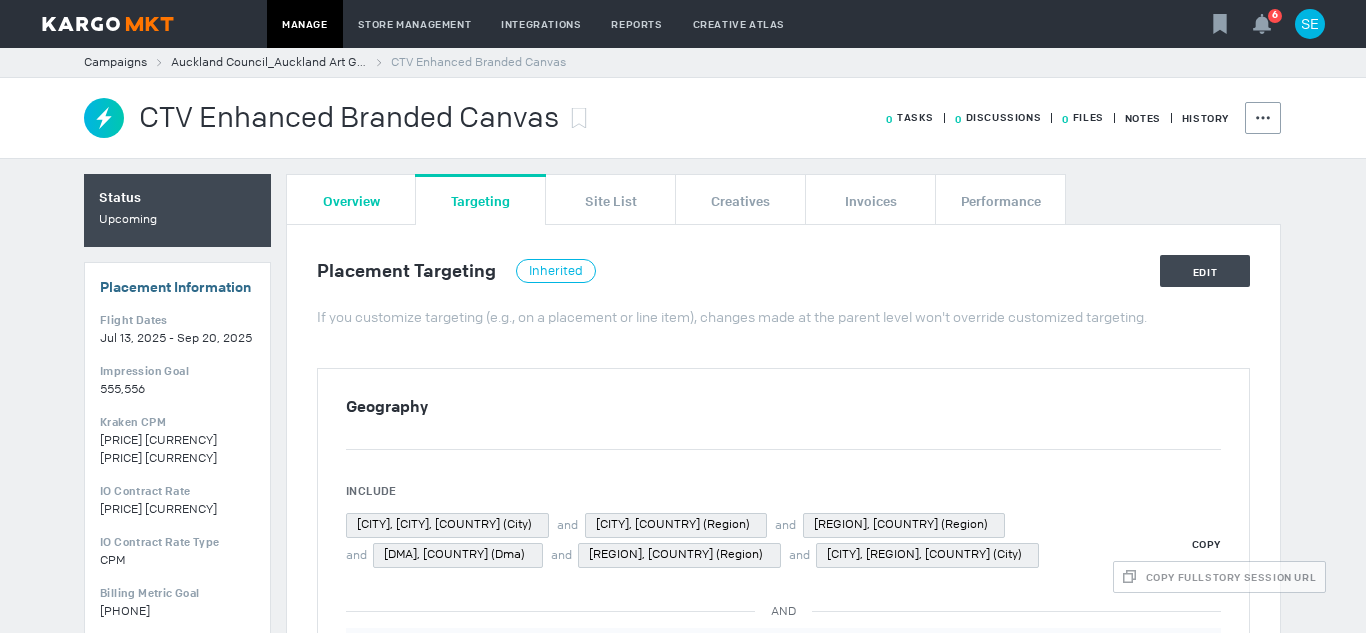 click on "Overview" at bounding box center [351, 200] 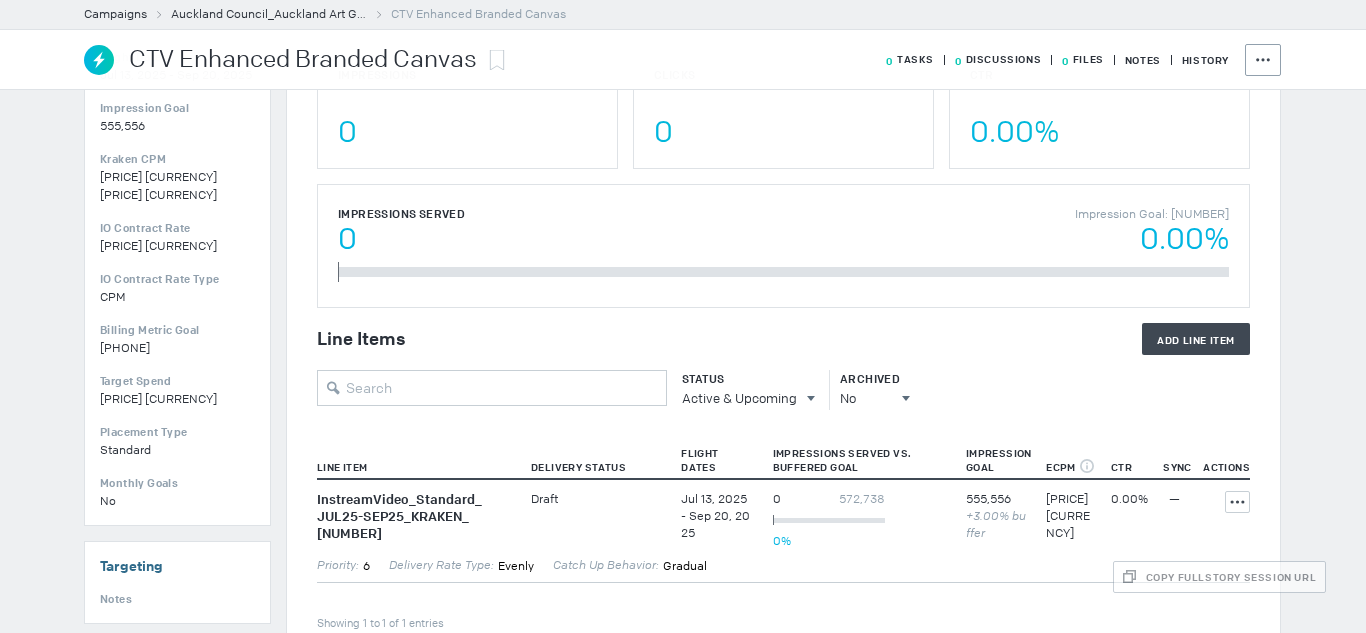 scroll, scrollTop: 484, scrollLeft: 0, axis: vertical 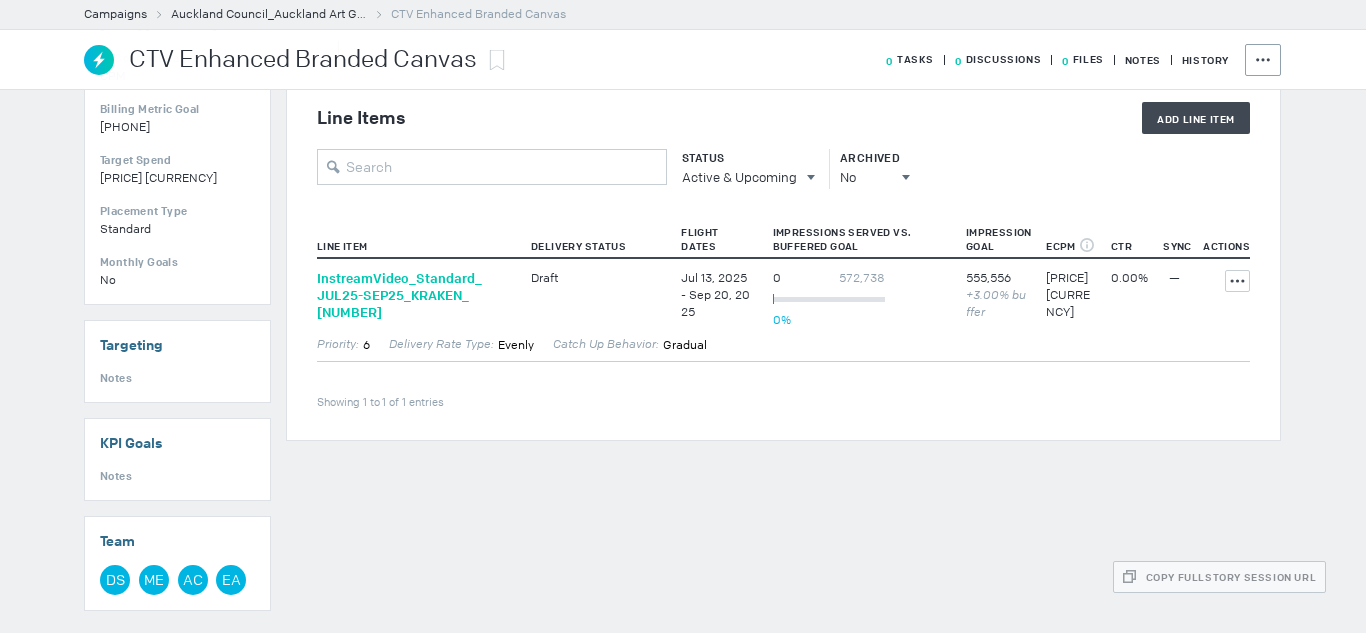 click on "InstreamVideo_ Standard_ JUL25-SEP25_ KRAKEN_ [NUMBER]" at bounding box center [414, 295] 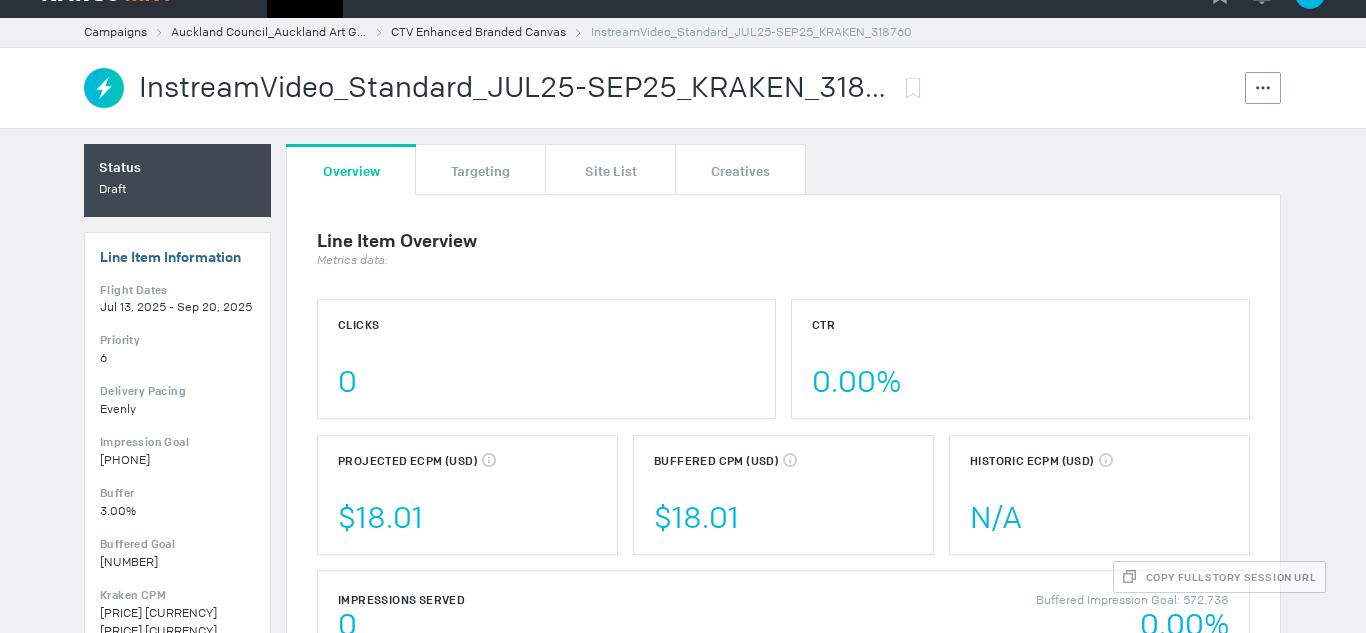 scroll, scrollTop: 0, scrollLeft: 0, axis: both 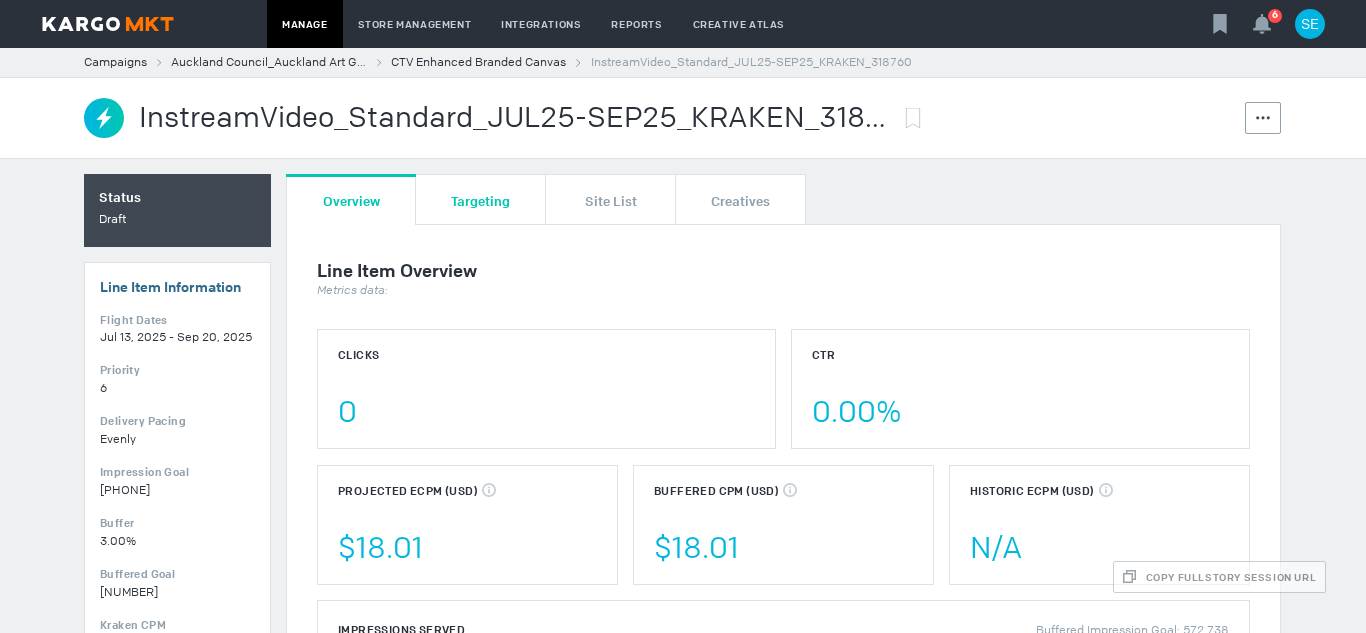 click on "Targeting" at bounding box center (480, 200) 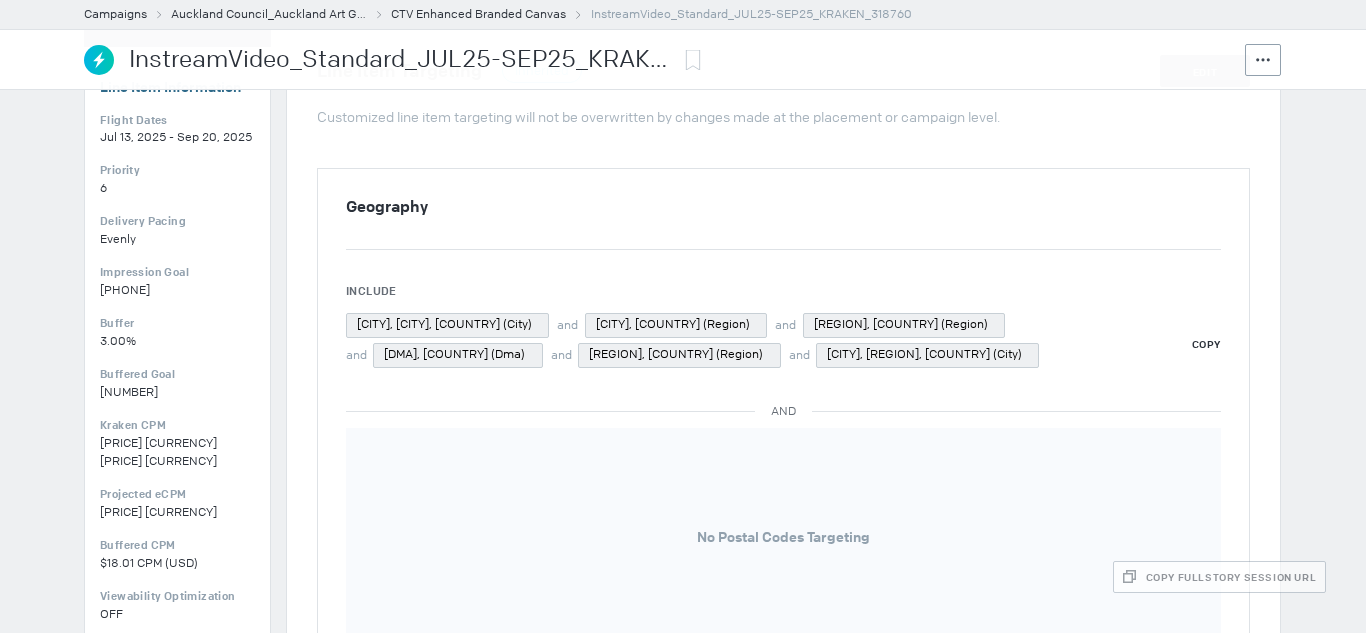 scroll, scrollTop: 0, scrollLeft: 0, axis: both 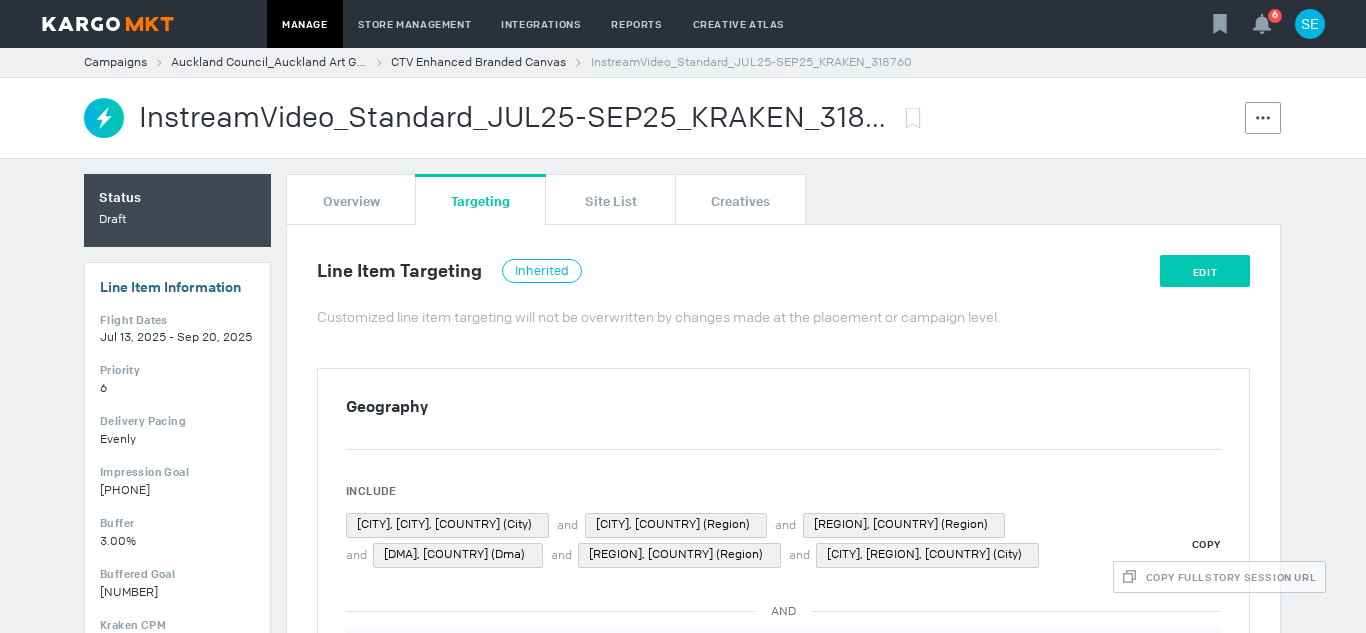 click on "Edit" at bounding box center (1205, 271) 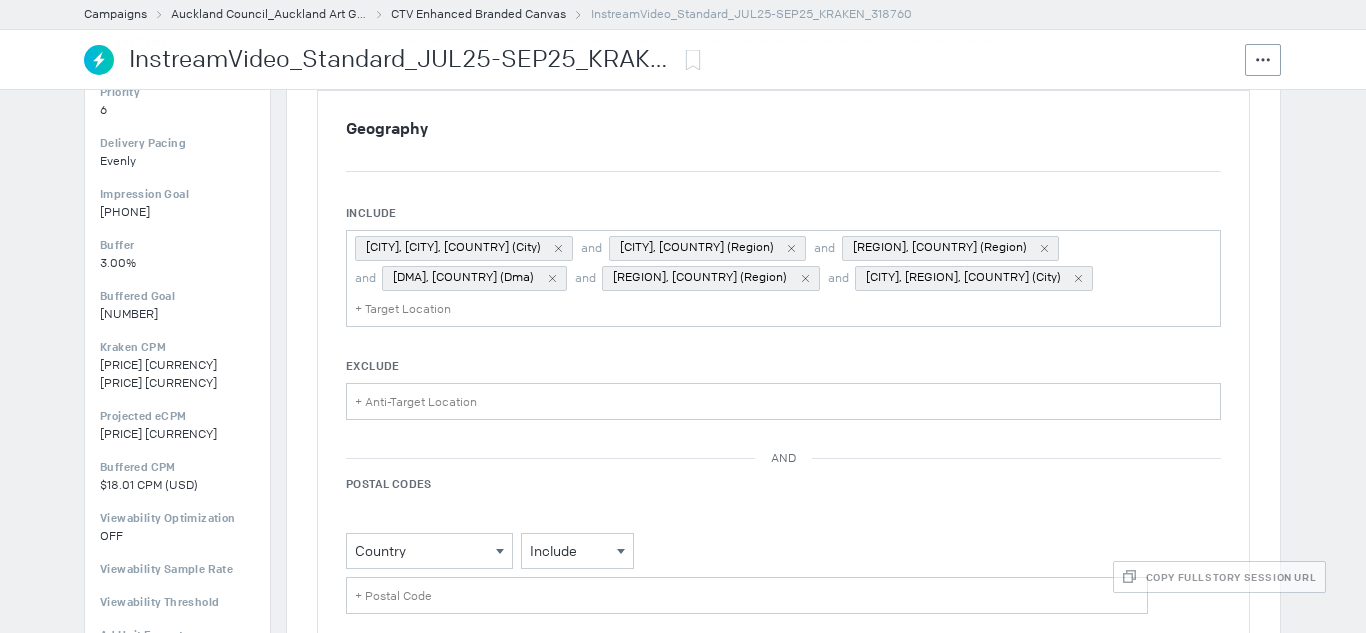 scroll, scrollTop: 300, scrollLeft: 0, axis: vertical 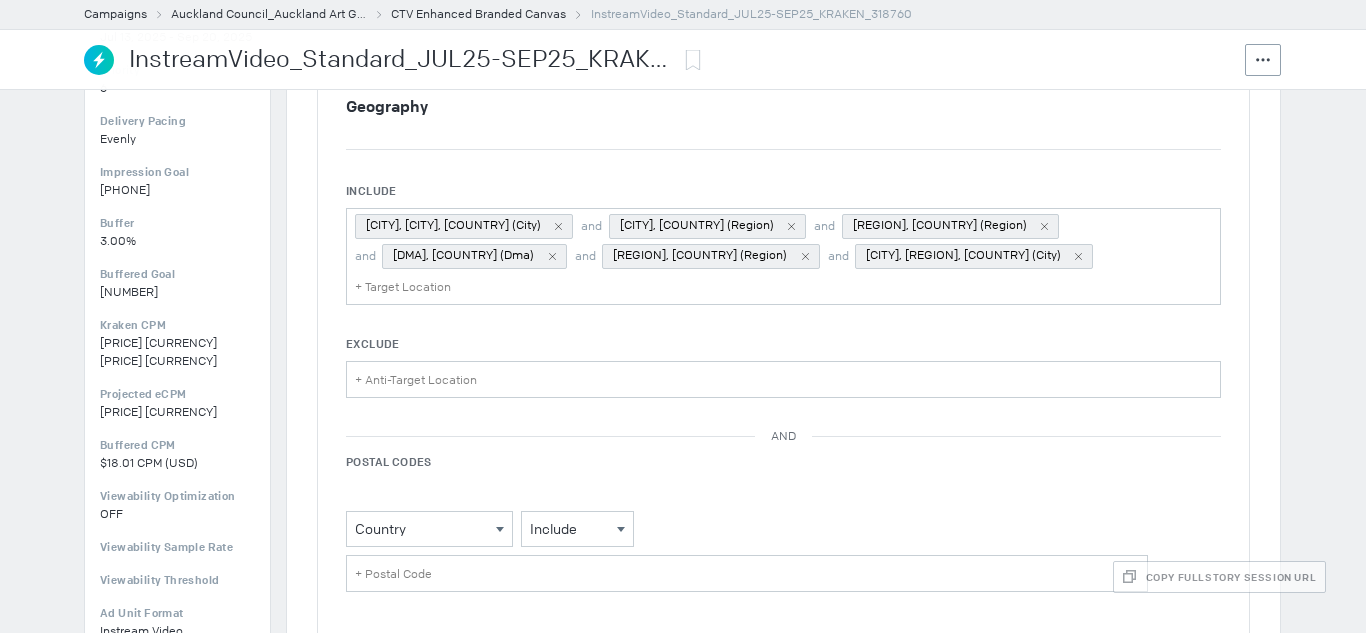 click on "Include [CITY], [CITY], [COUNTRY] (city) and [CITY], [COUNTRY] (region) and [REGION], [COUNTRY] (region) and [DMA], [COUNTRY] (dma) and [REGION], [COUNTRY] (region) and [CITY], [REGION], [COUNTRY] (city) + Target Location" at bounding box center [415, 286] 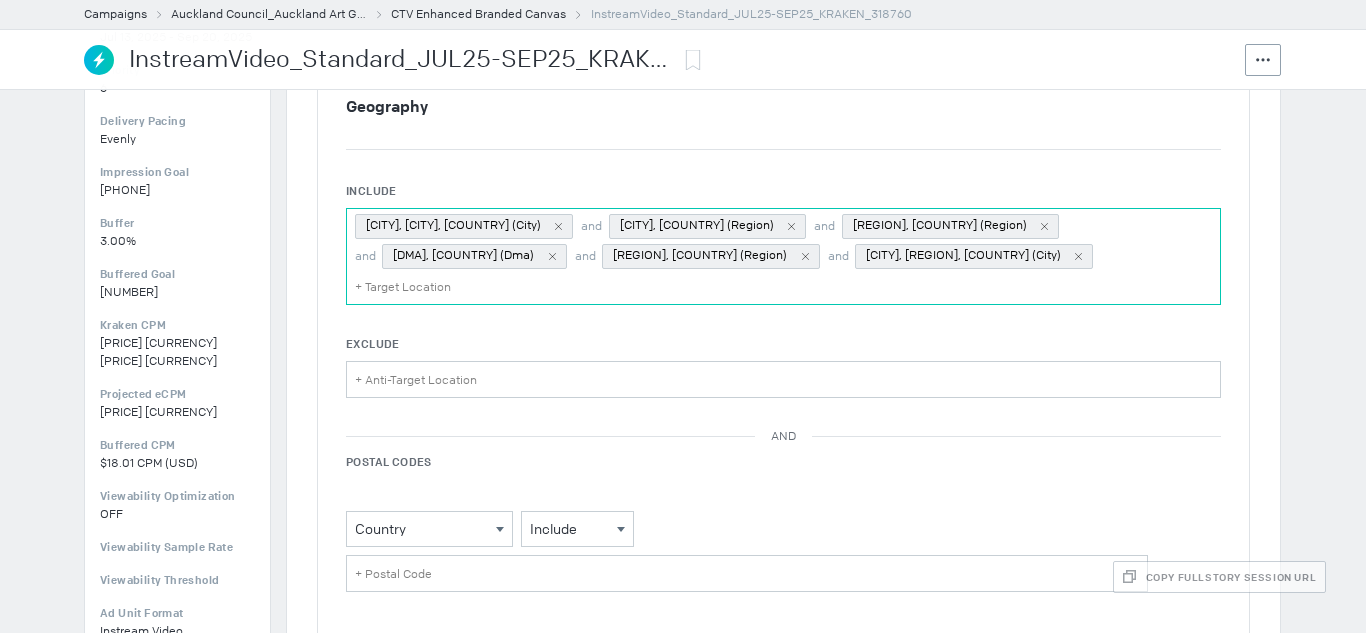 paste on "[NAME]" 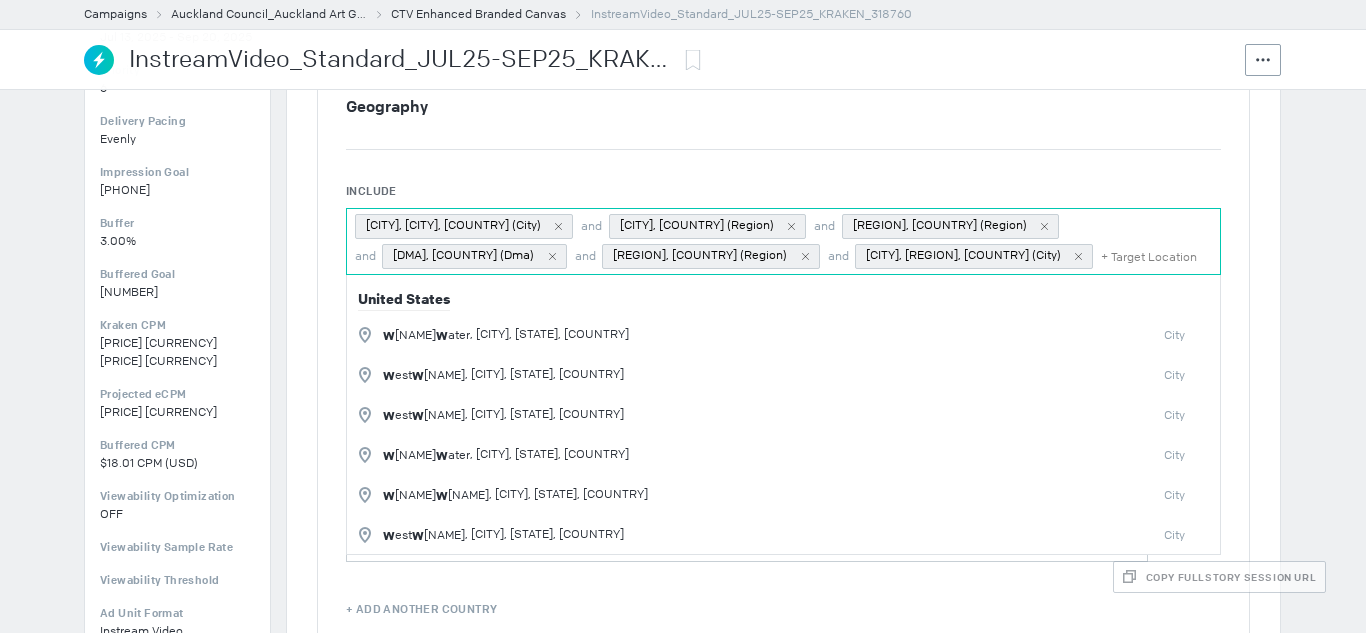 scroll, scrollTop: 100, scrollLeft: 0, axis: vertical 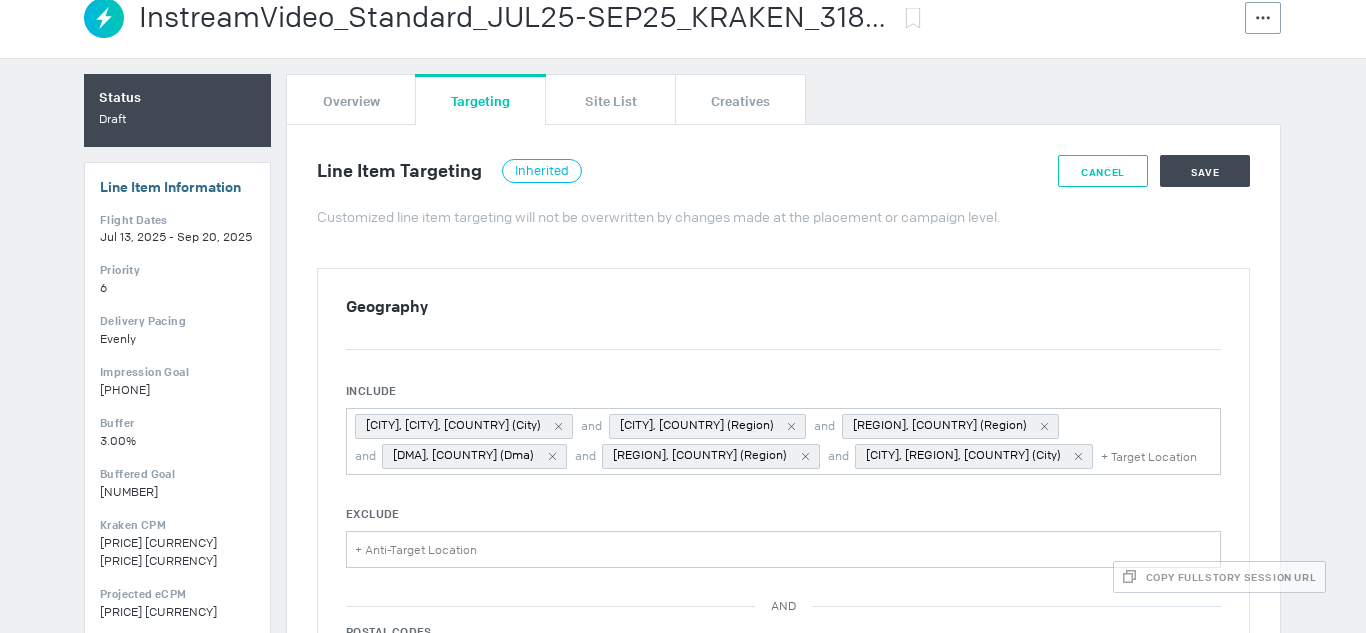 click on "Cancel" at bounding box center (1103, 171) 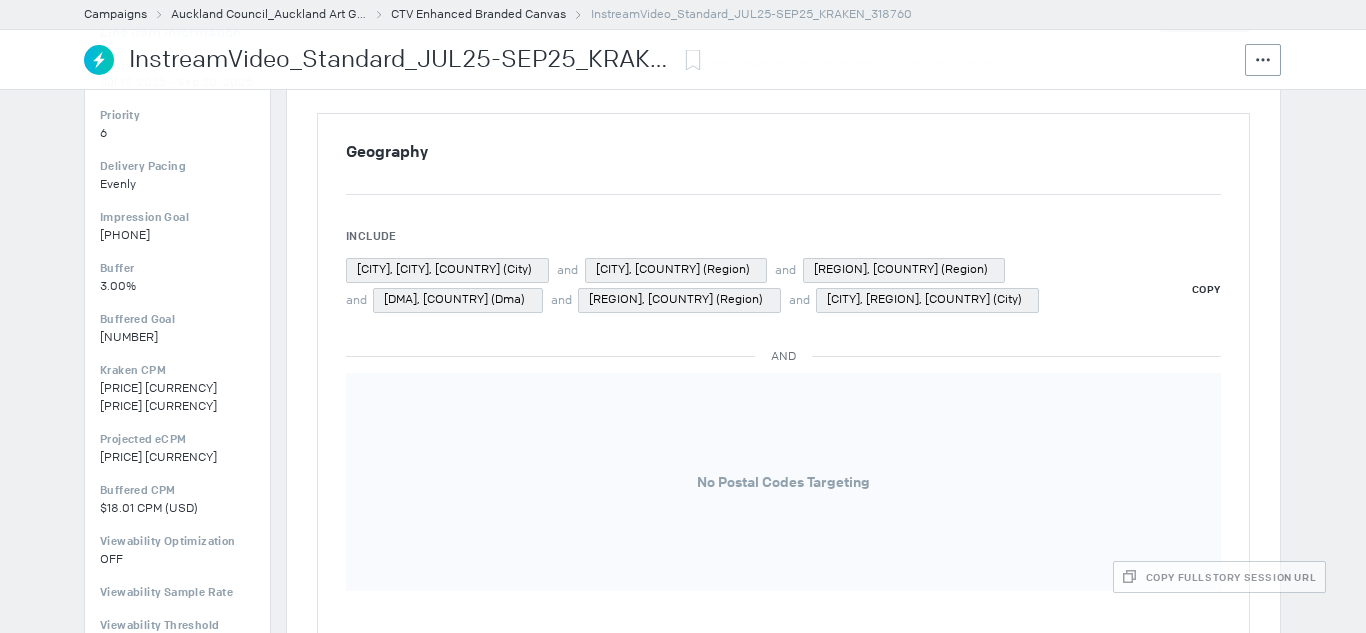scroll, scrollTop: 200, scrollLeft: 0, axis: vertical 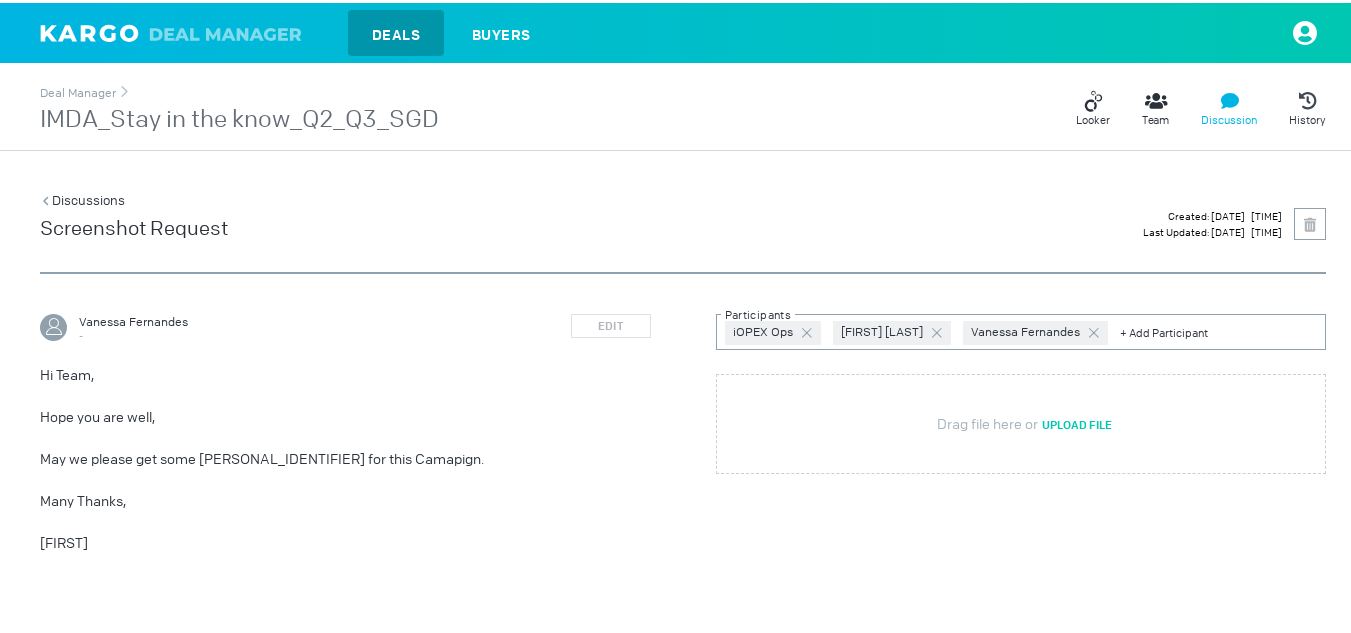 click on "IMDA_Stay in the know_Q2_Q3_SGD" at bounding box center (239, 117) 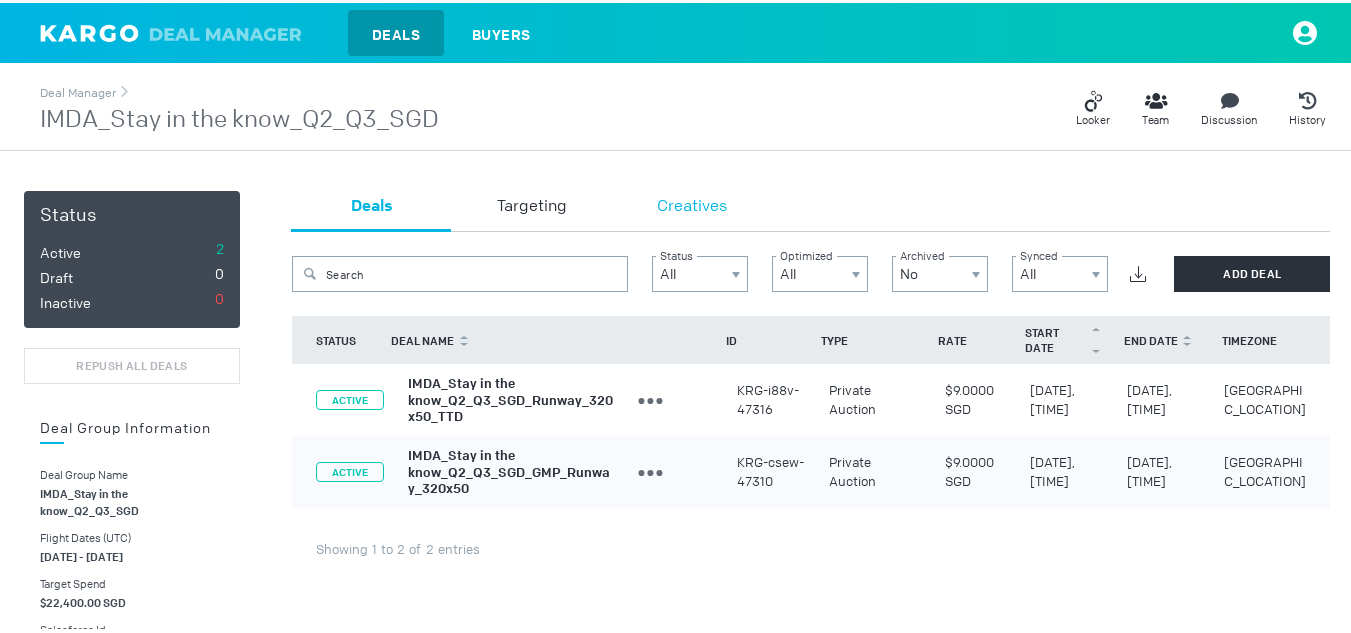 click on "Creatives" at bounding box center [692, 204] 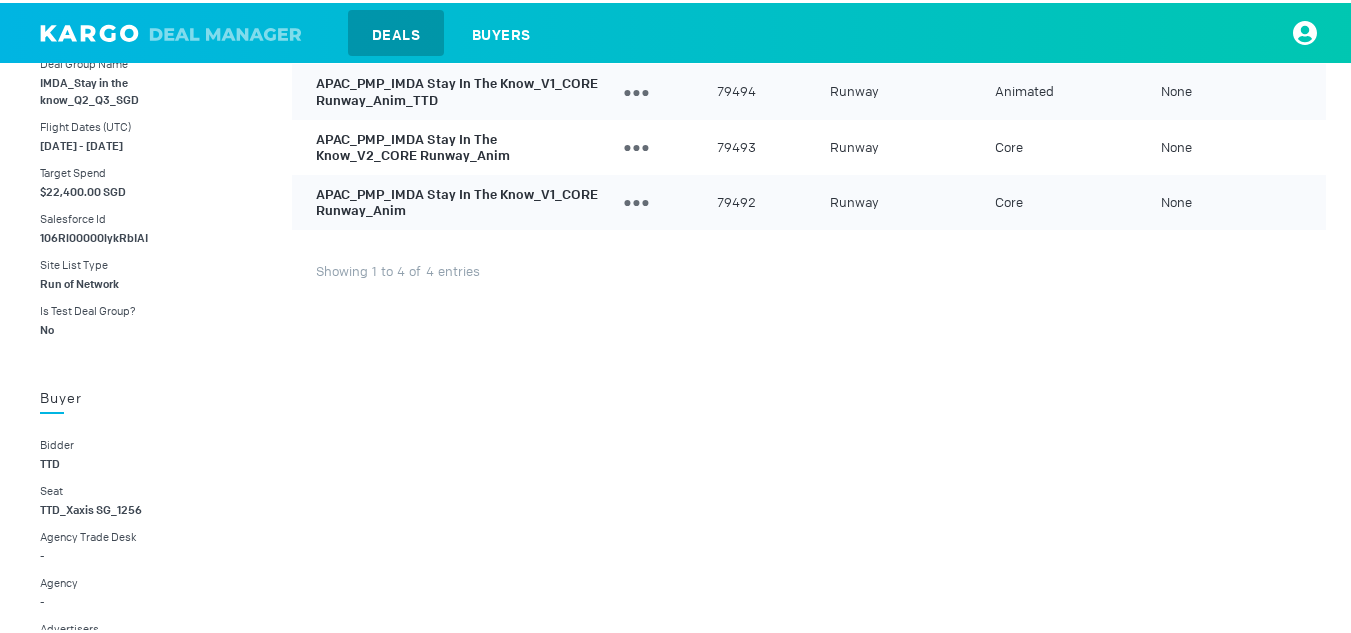 scroll, scrollTop: 0, scrollLeft: 0, axis: both 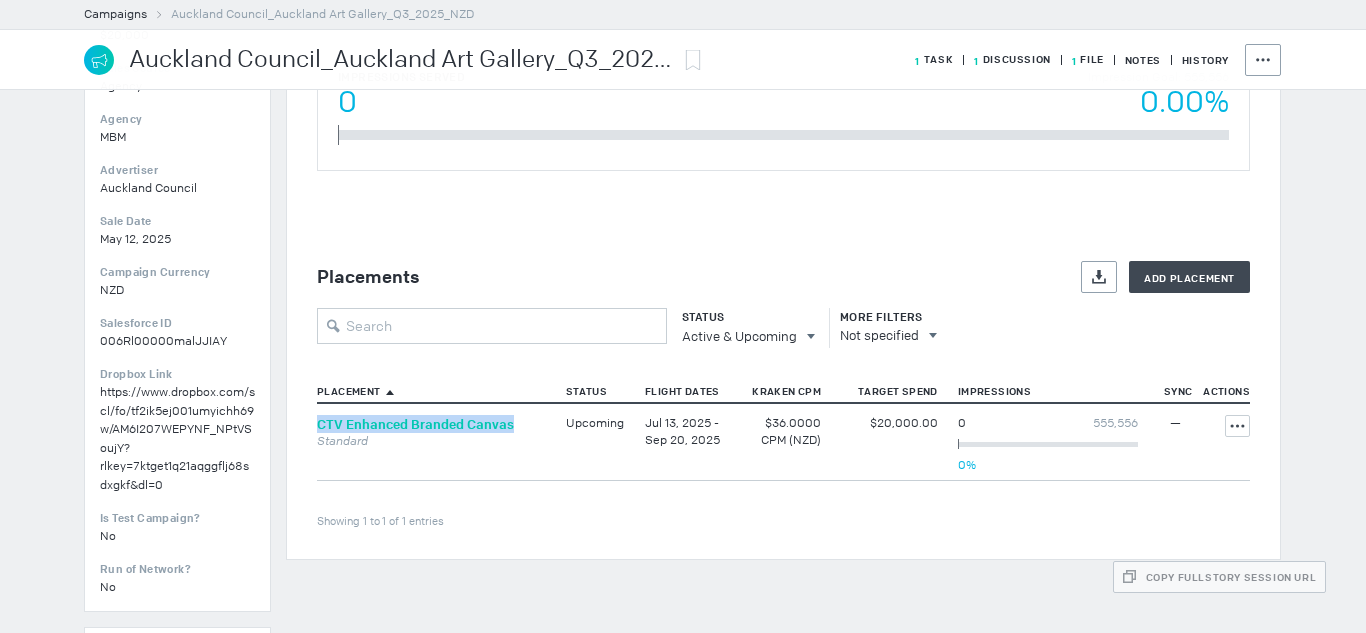 drag, startPoint x: 488, startPoint y: 415, endPoint x: 309, endPoint y: 415, distance: 179 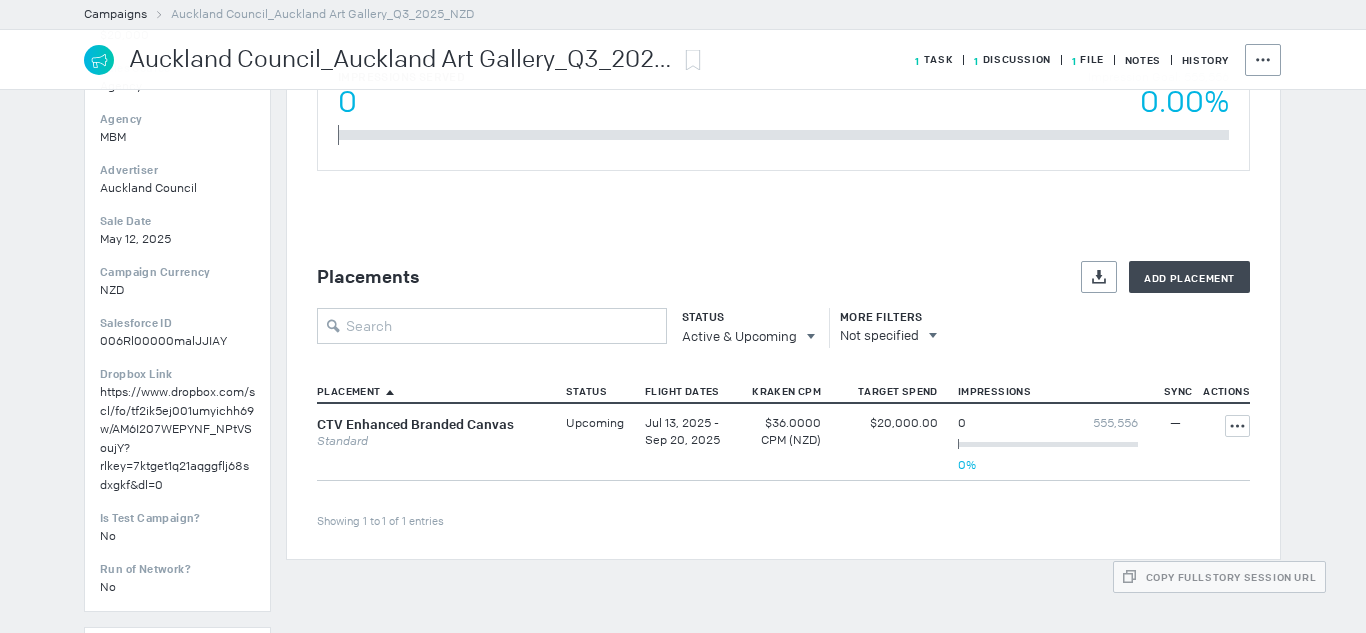 click on "Jul 13, 2025 - Sep 20, 2025" at bounding box center (595, 423) 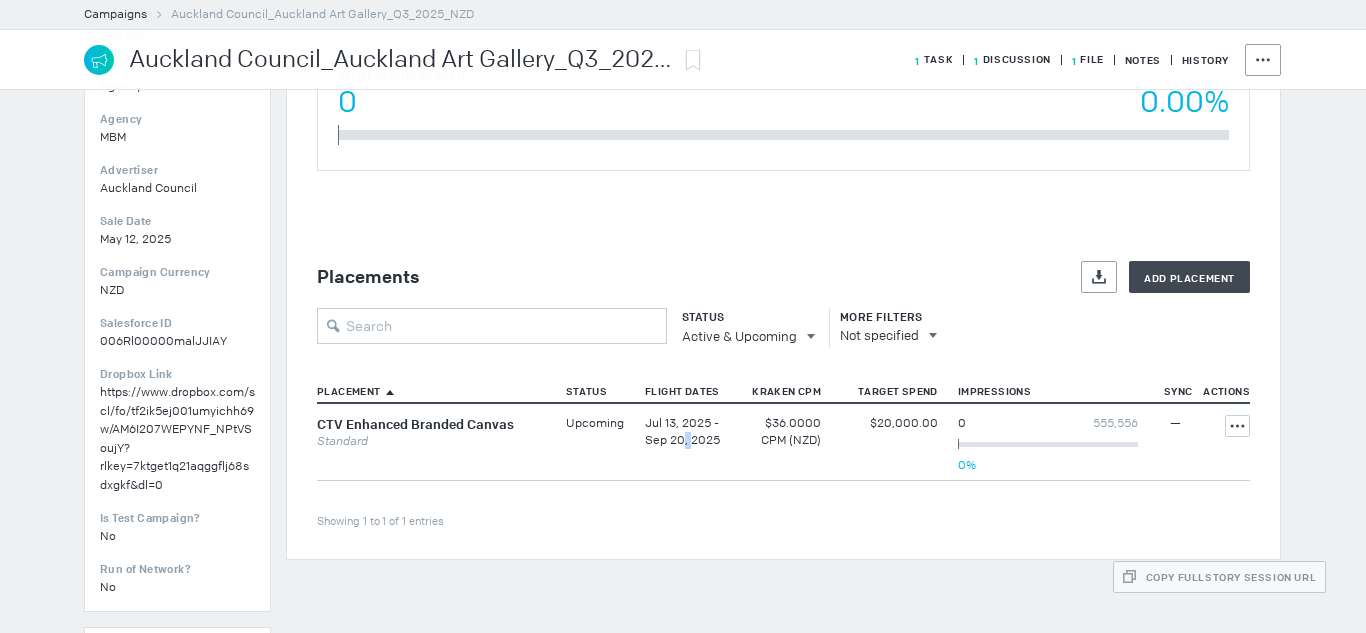 click on "Jul 13, 2025 - Sep 20, 2025" at bounding box center (595, 423) 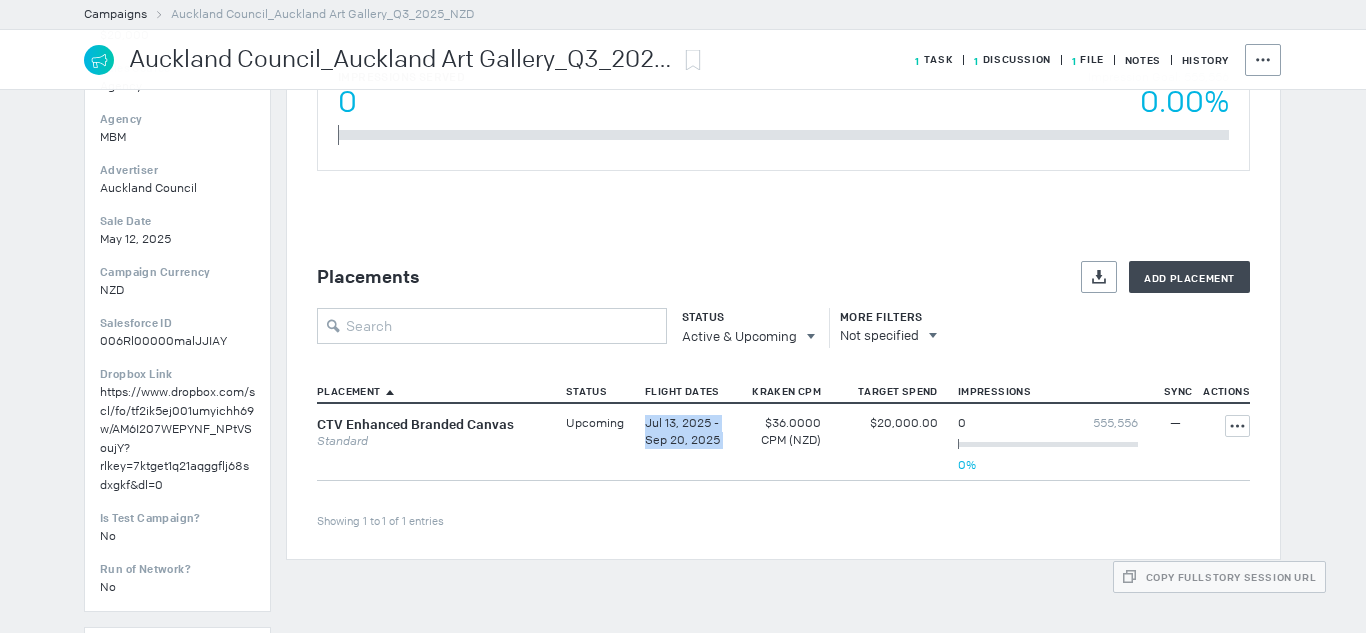 click on "Jul 13, 2025 - Sep 20, 2025" at bounding box center [595, 423] 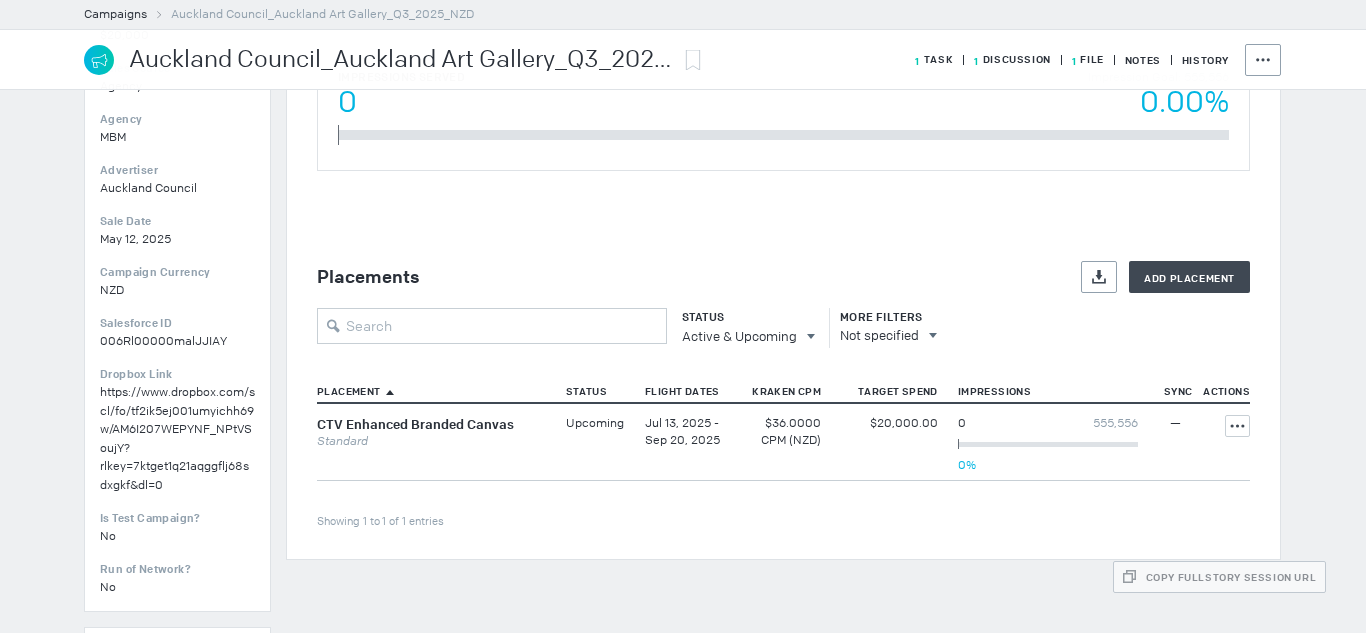 click on "$36.0000" at bounding box center (783, 423) 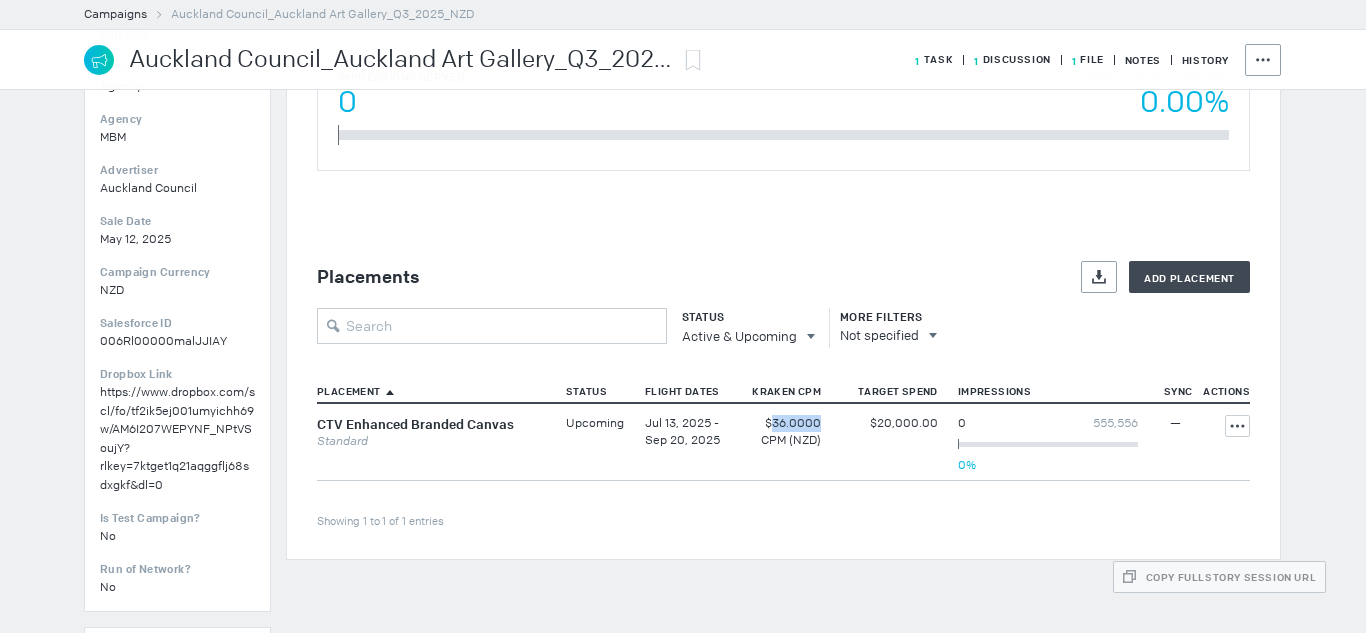 click on "$36.0000" at bounding box center (783, 423) 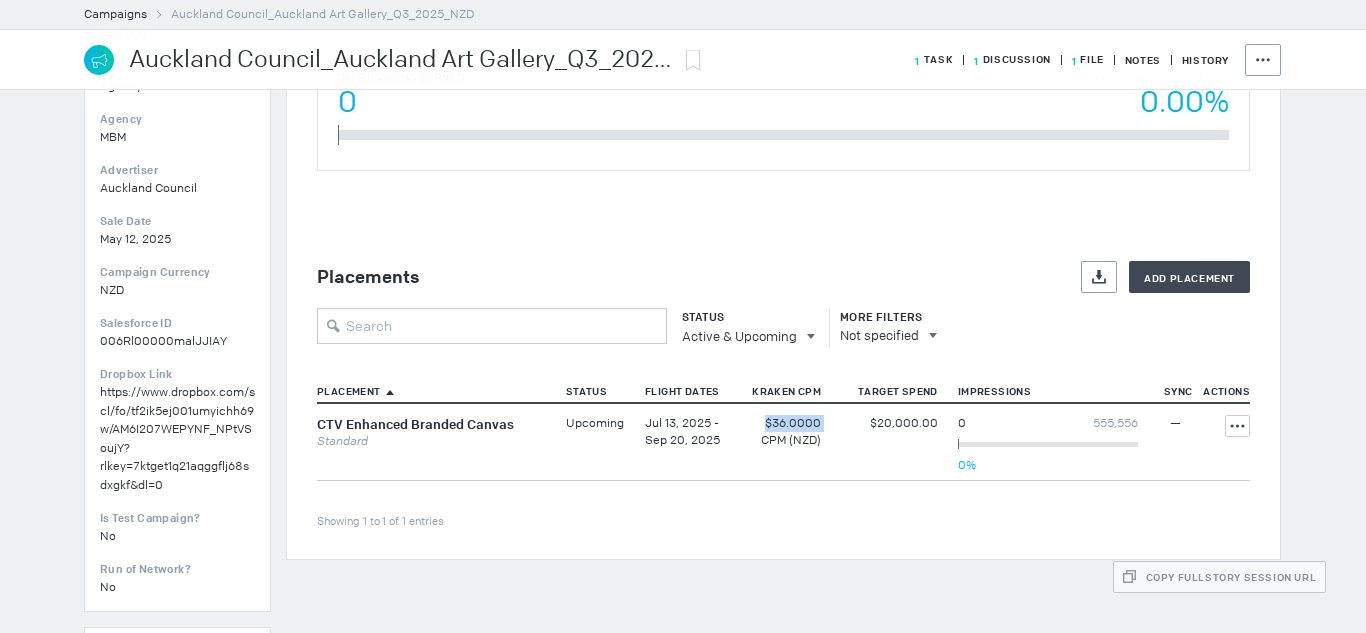 click on "$36.0000" at bounding box center [783, 423] 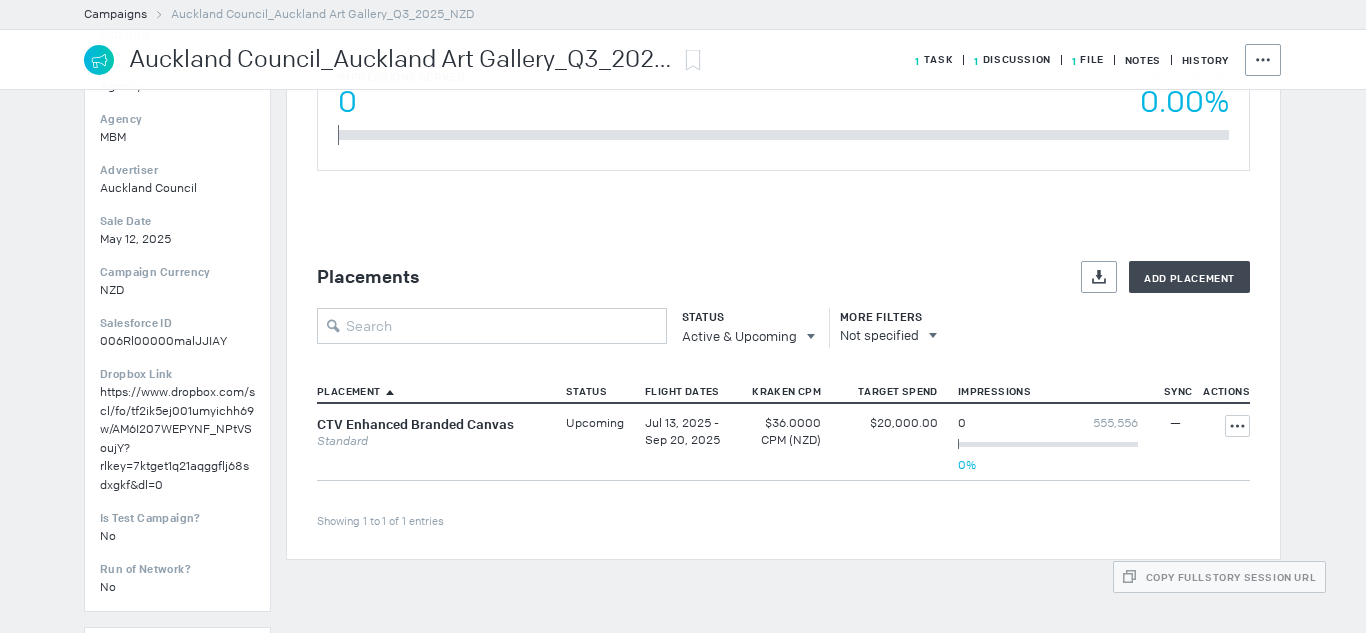 click on "$20,000.00" at bounding box center [783, 423] 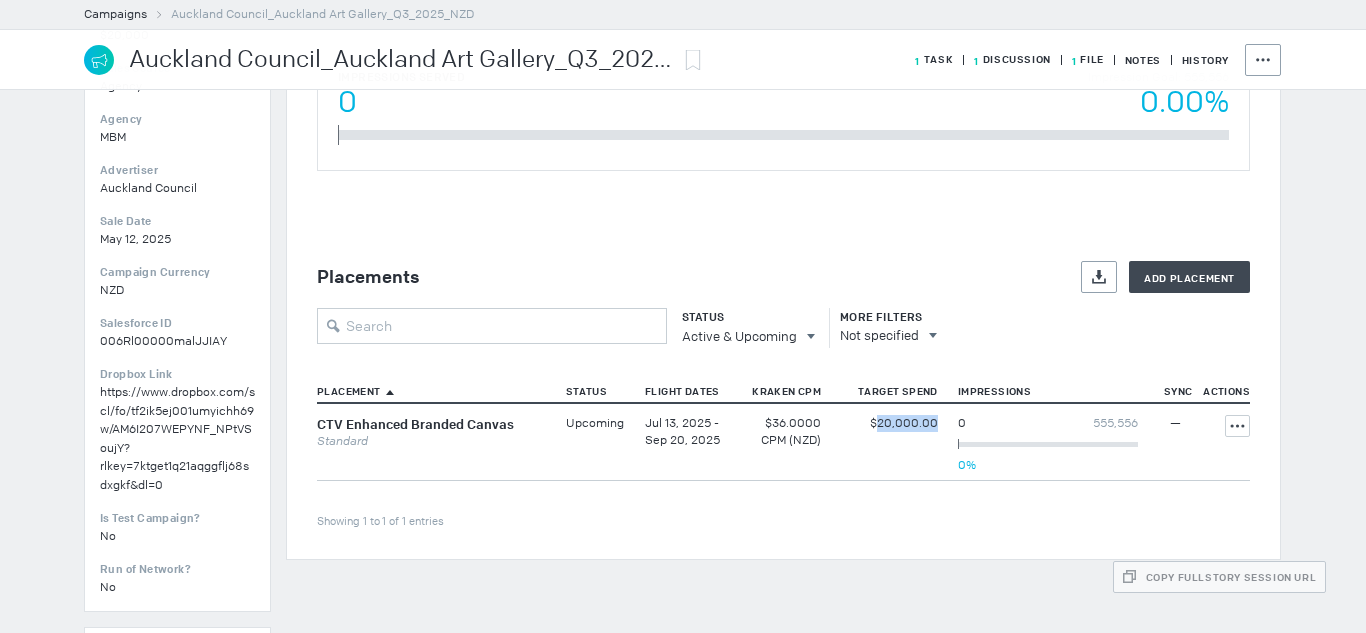 click on "$20,000.00" at bounding box center (783, 423) 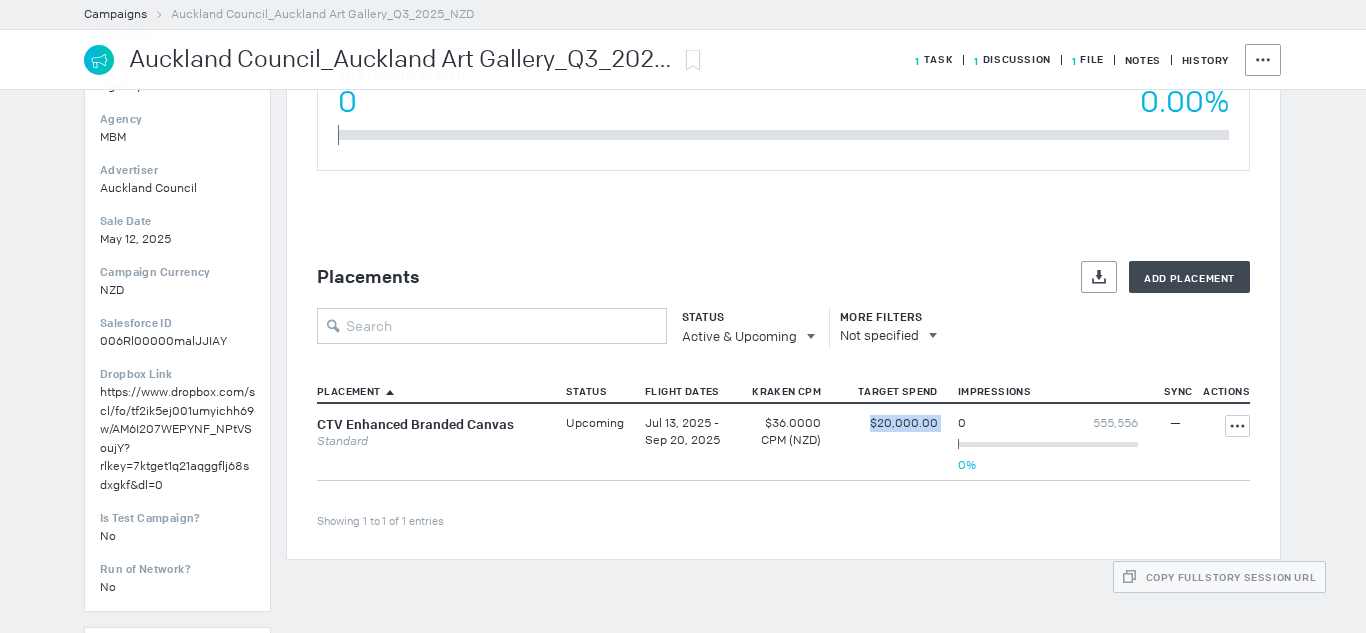click on "$20,000.00" at bounding box center (783, 423) 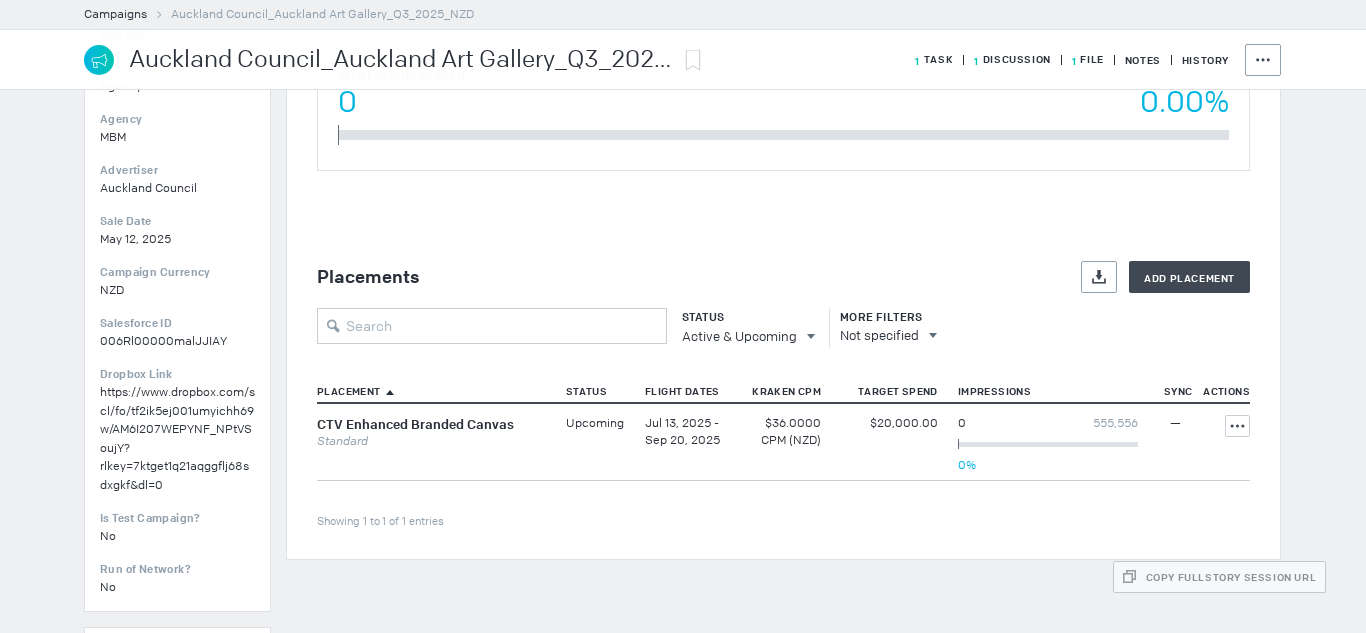 click on "555,556" at bounding box center (1115, 423) 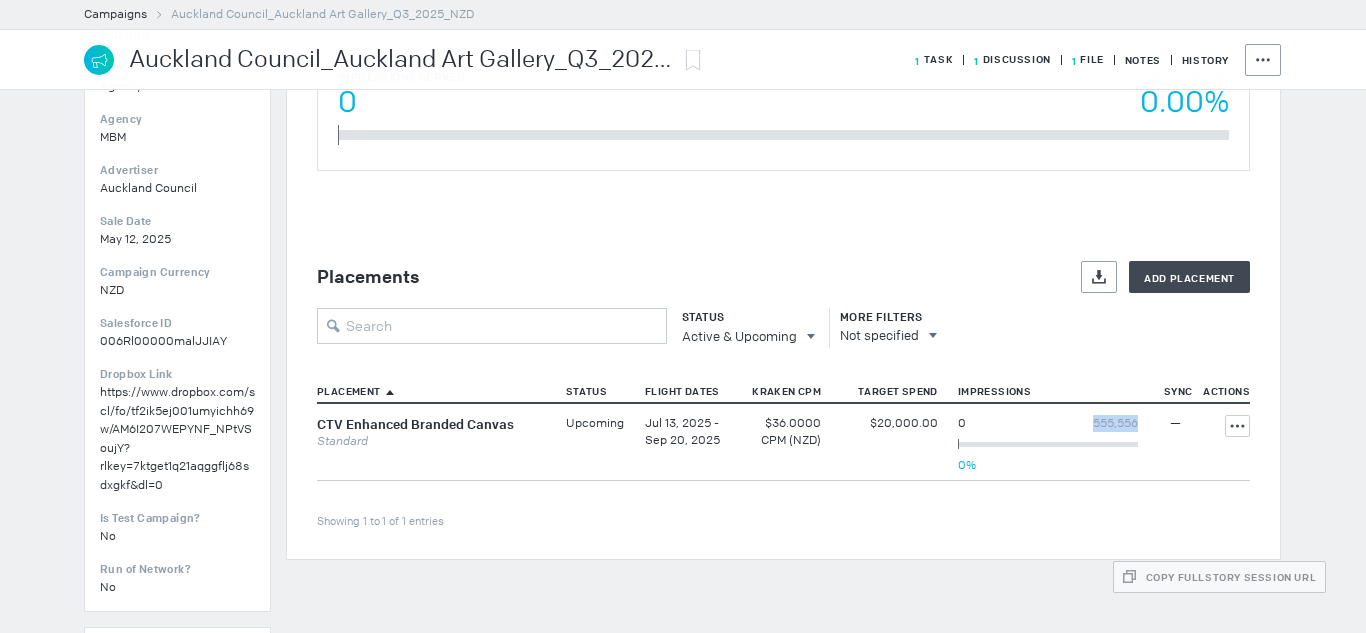 click on "555,556" at bounding box center [1115, 423] 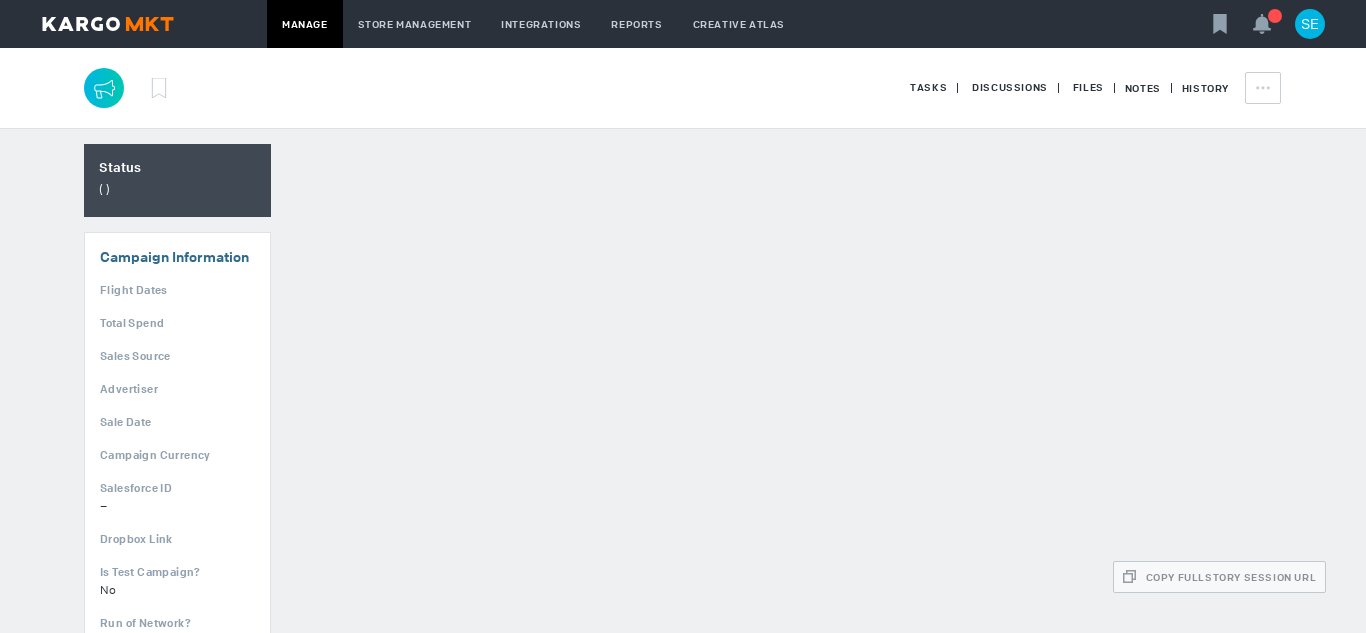 scroll, scrollTop: 0, scrollLeft: 0, axis: both 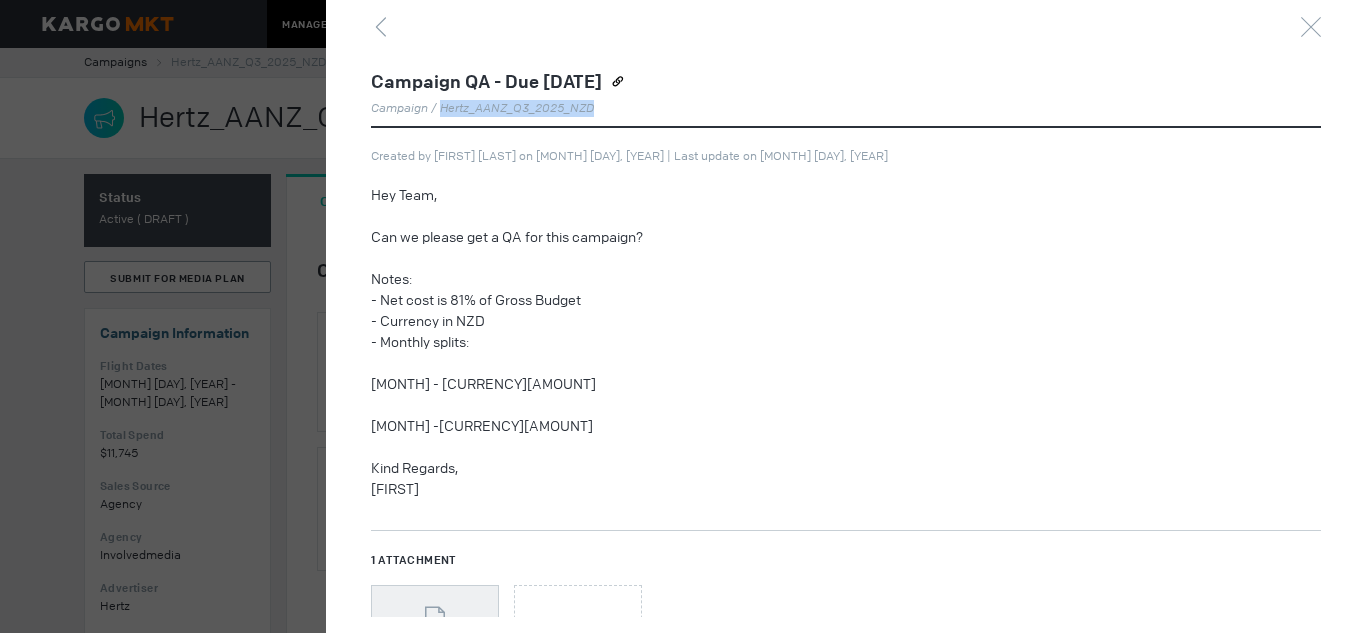 drag, startPoint x: 608, startPoint y: 105, endPoint x: 440, endPoint y: 109, distance: 168.0476 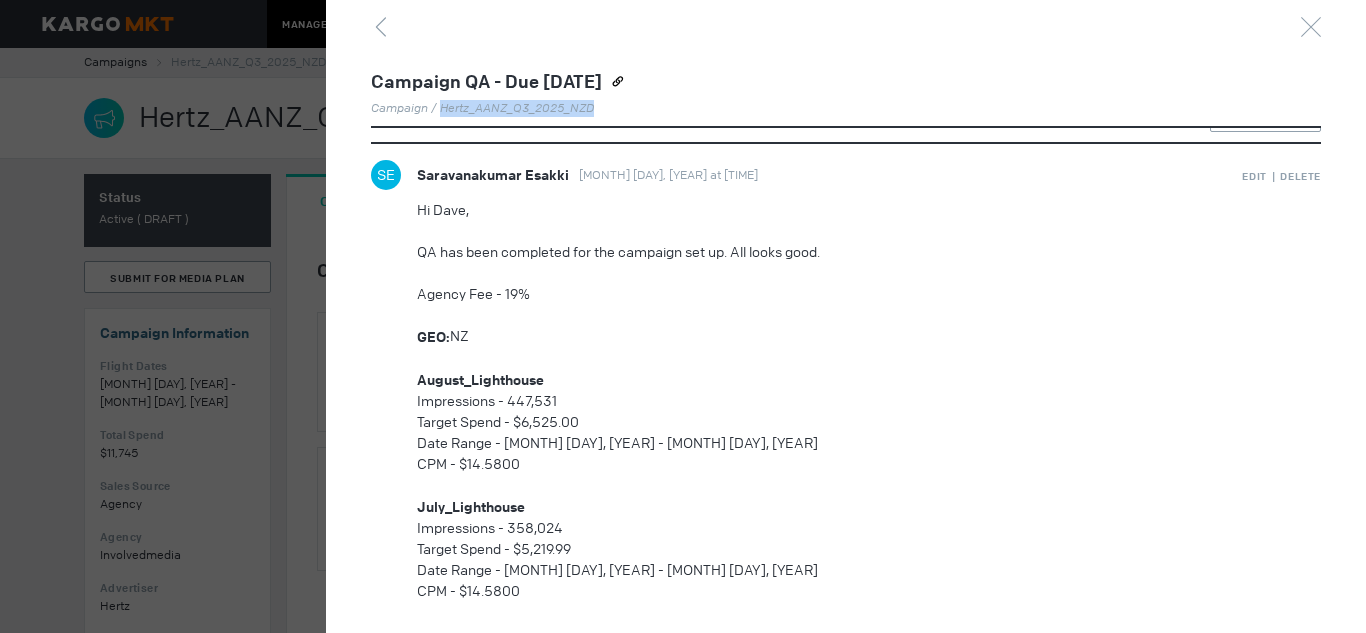 scroll, scrollTop: 790, scrollLeft: 0, axis: vertical 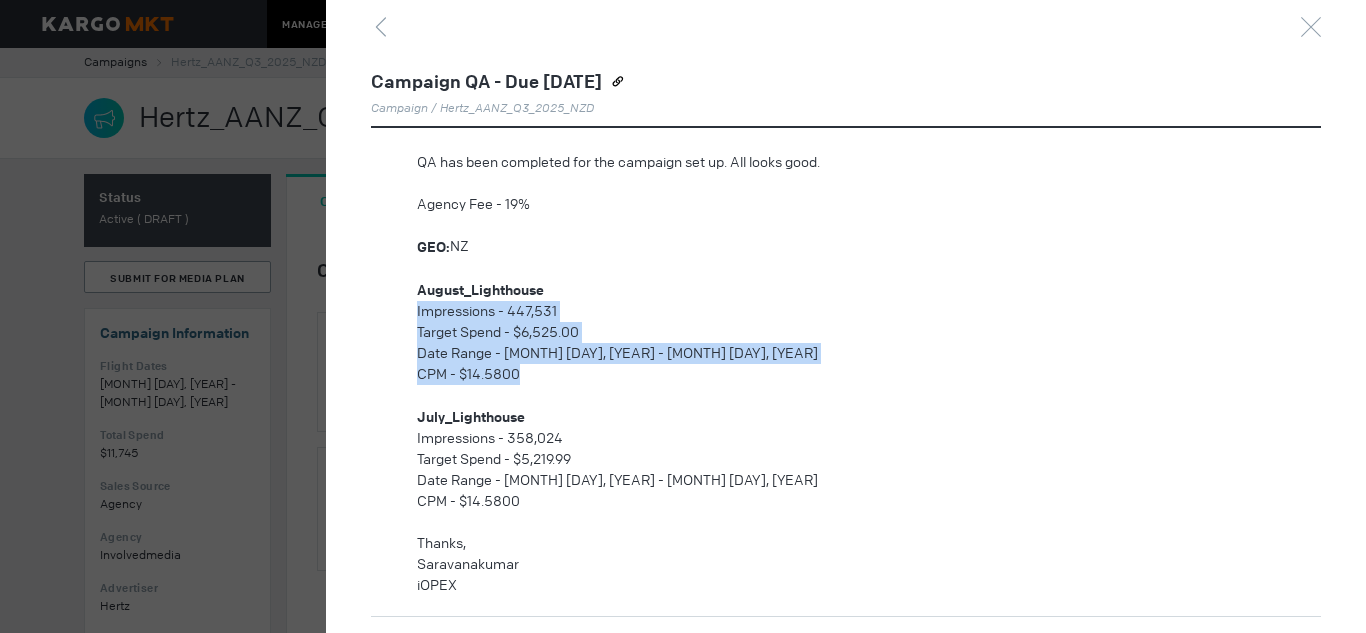drag, startPoint x: 586, startPoint y: 384, endPoint x: 413, endPoint y: 311, distance: 187.77113 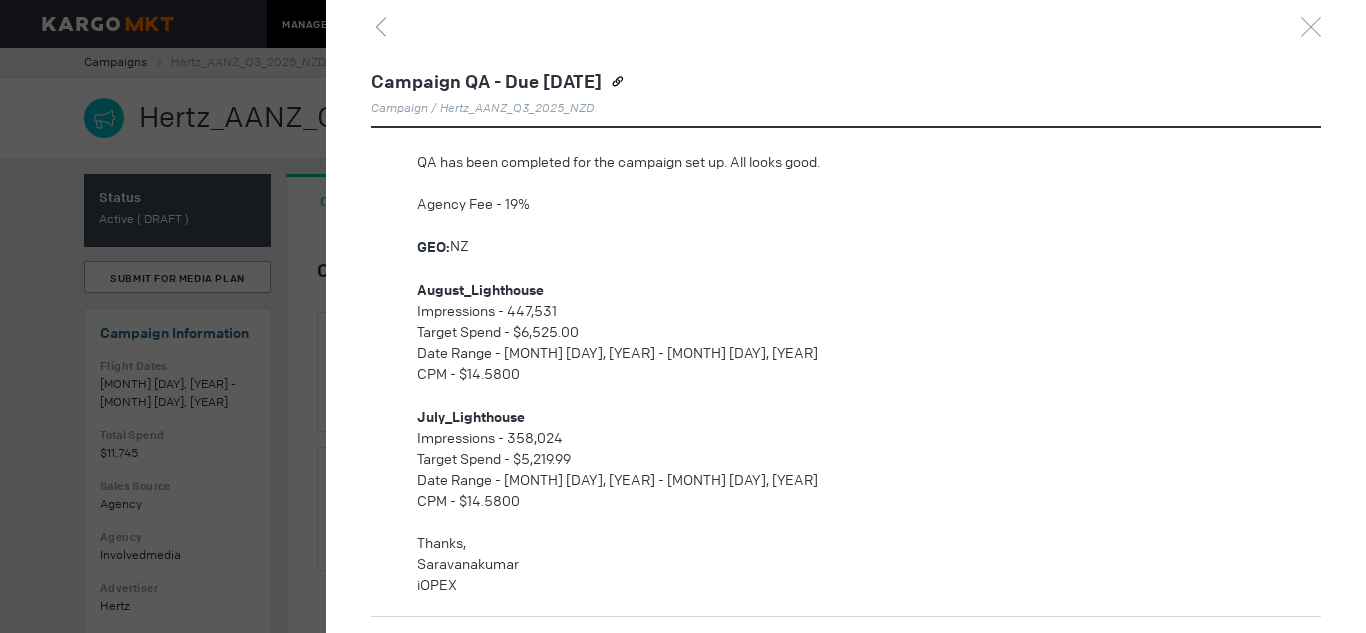 click on "Agency Fee - 19%" at bounding box center [824, 204] 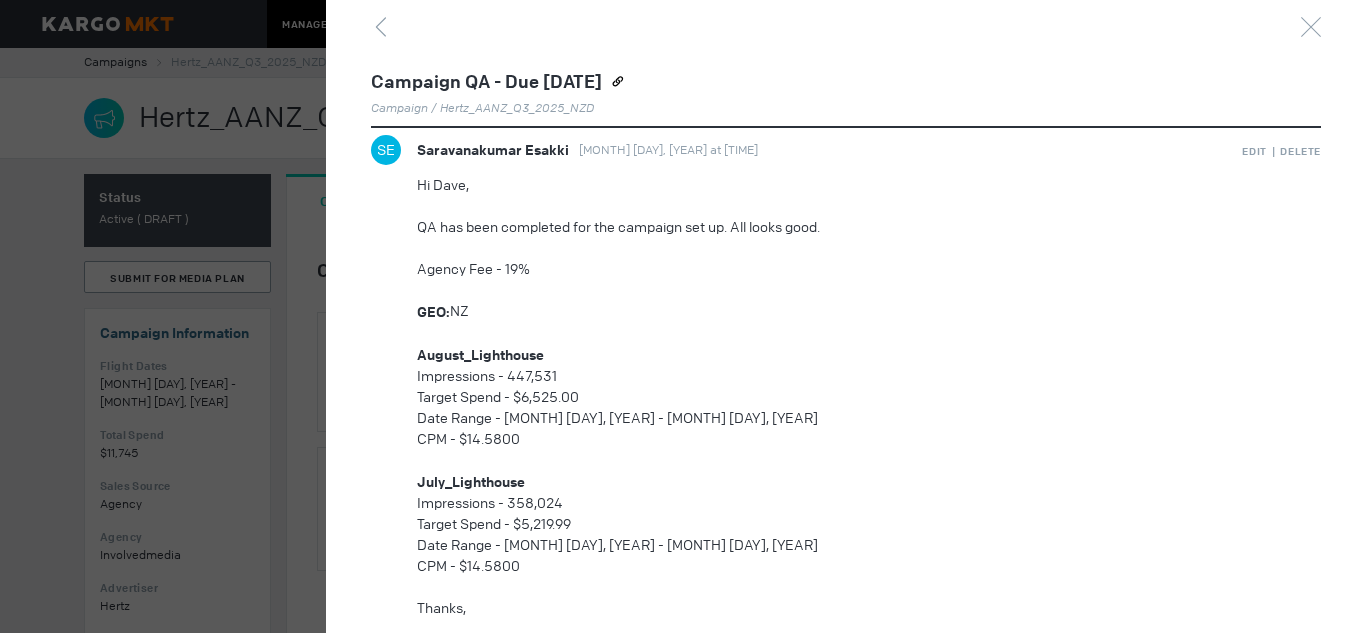 scroll, scrollTop: 690, scrollLeft: 0, axis: vertical 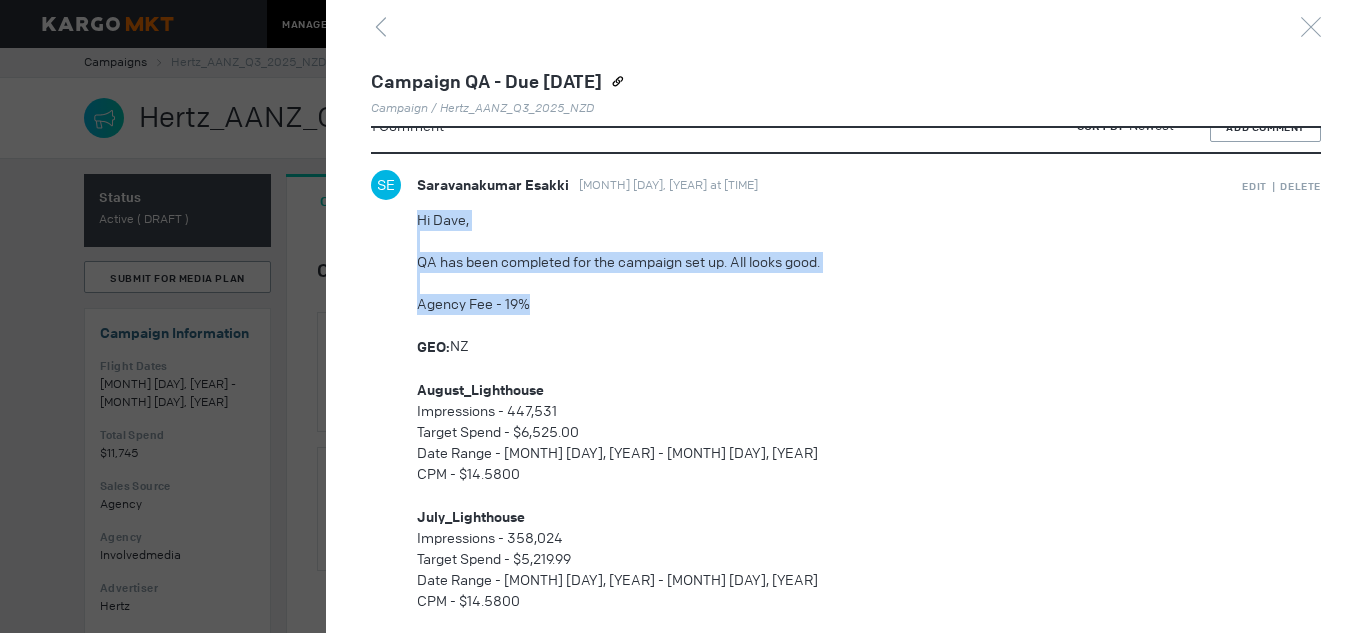drag, startPoint x: 541, startPoint y: 312, endPoint x: 400, endPoint y: 223, distance: 166.73932 